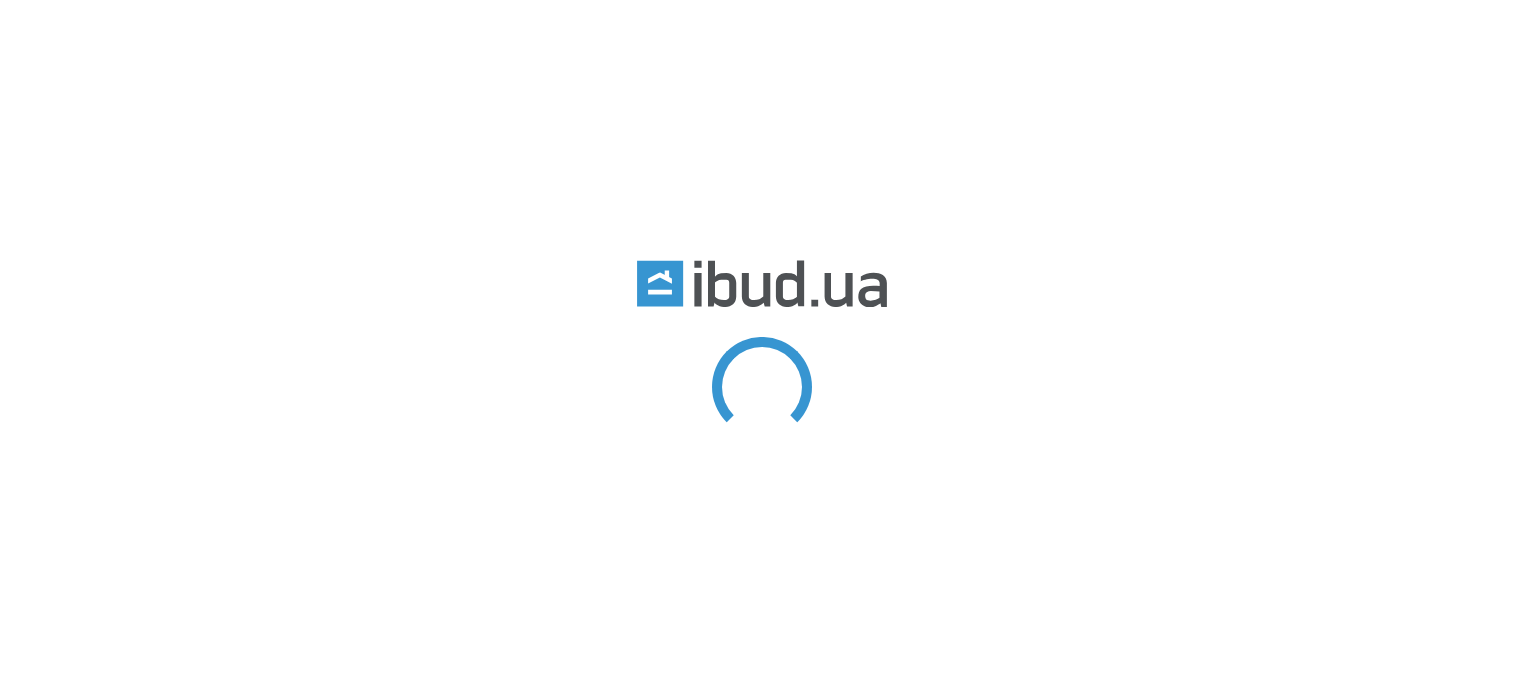 scroll, scrollTop: 0, scrollLeft: 0, axis: both 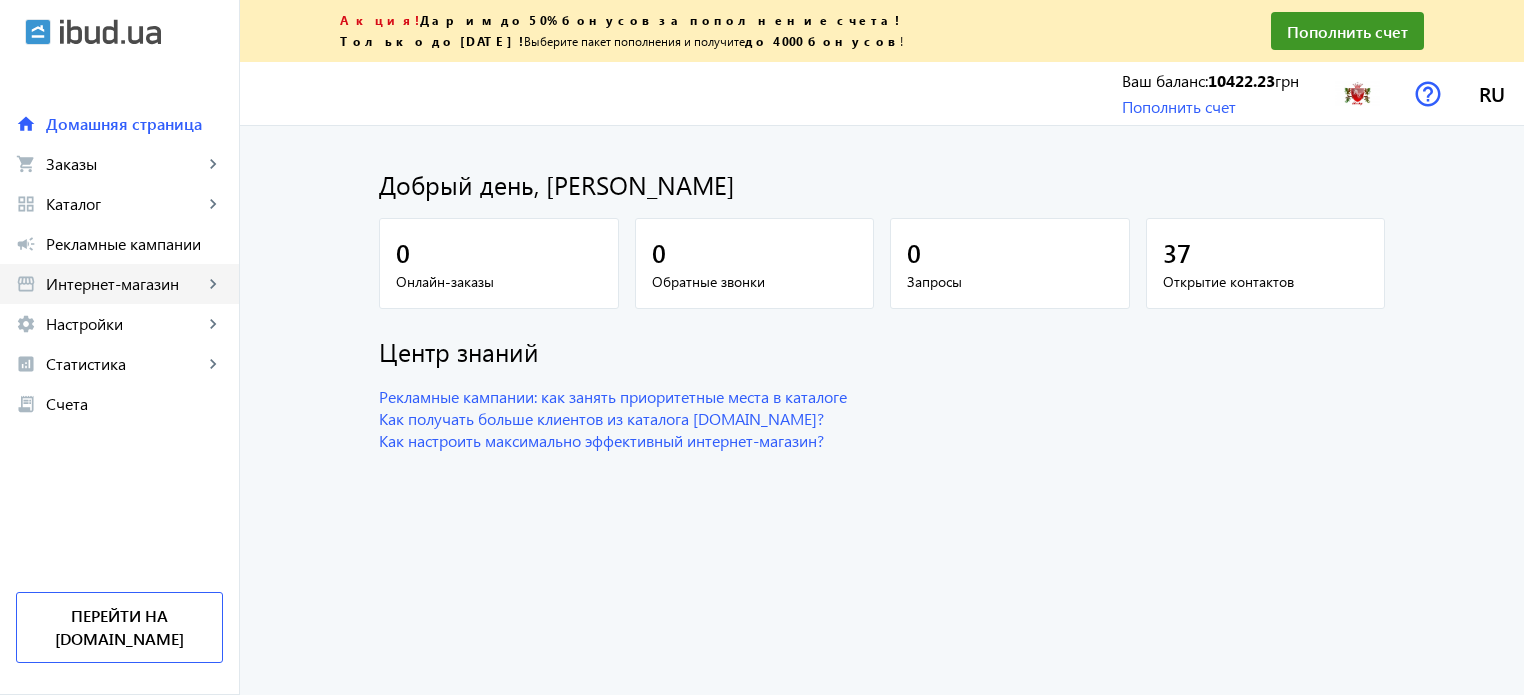 click on "storefront Интернет-магазин keyboard_arrow_right" 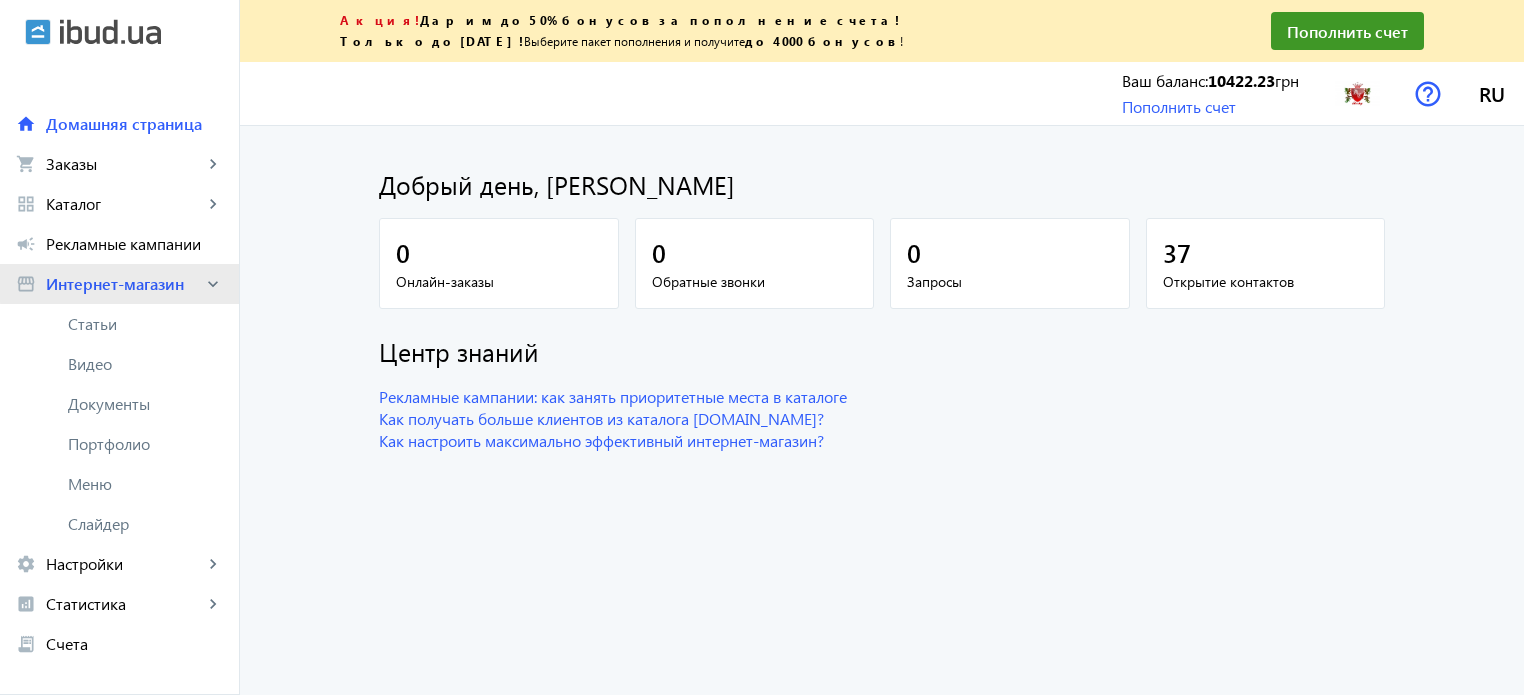 click on "storefront Интернет-магазин keyboard_arrow_right" 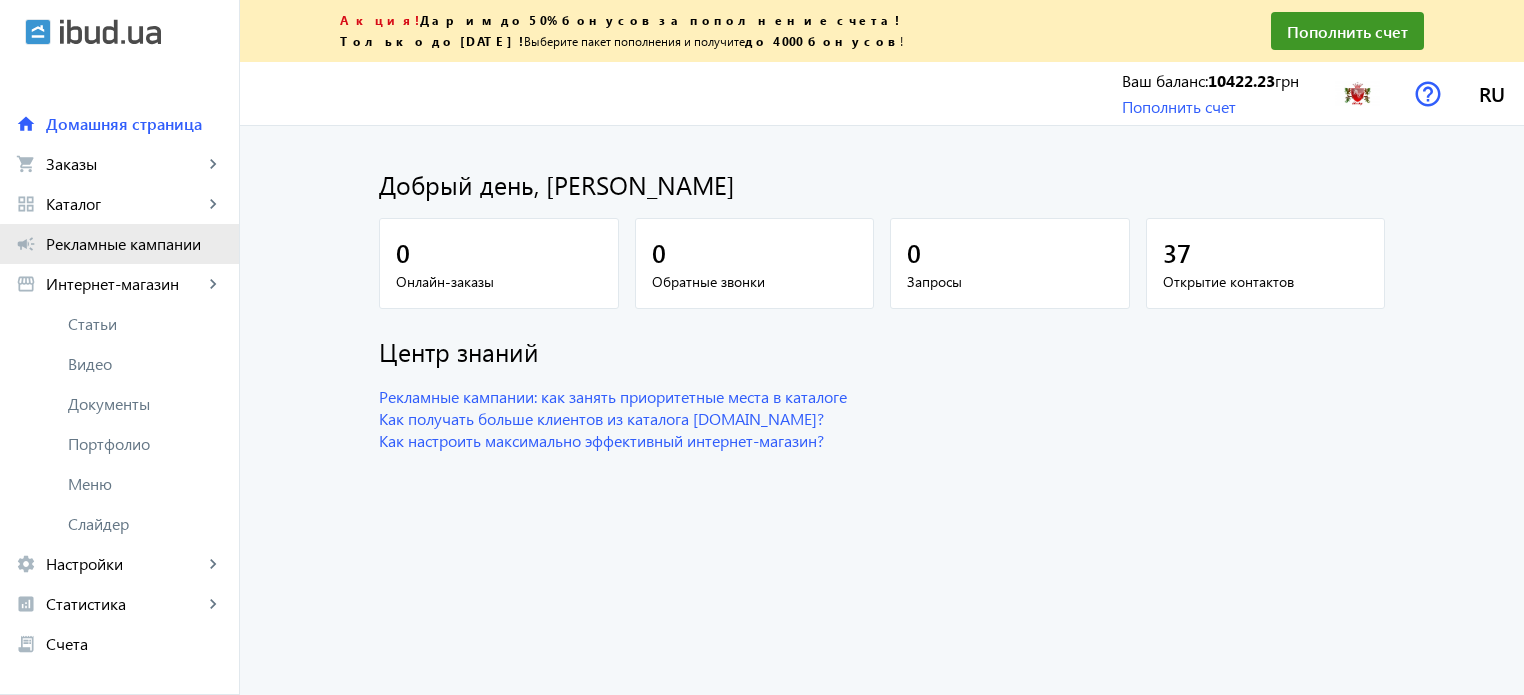 click on "campaign Рекламные кампании" 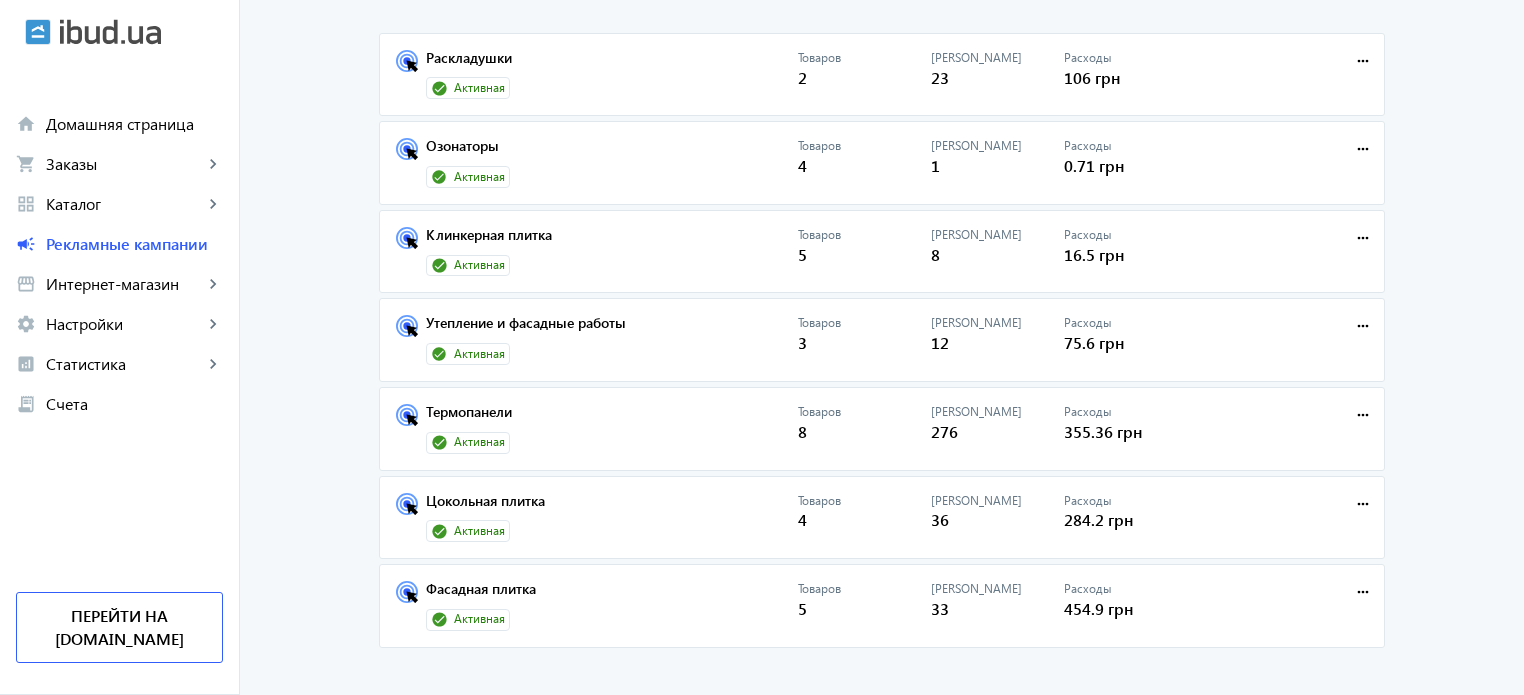 scroll, scrollTop: 212, scrollLeft: 0, axis: vertical 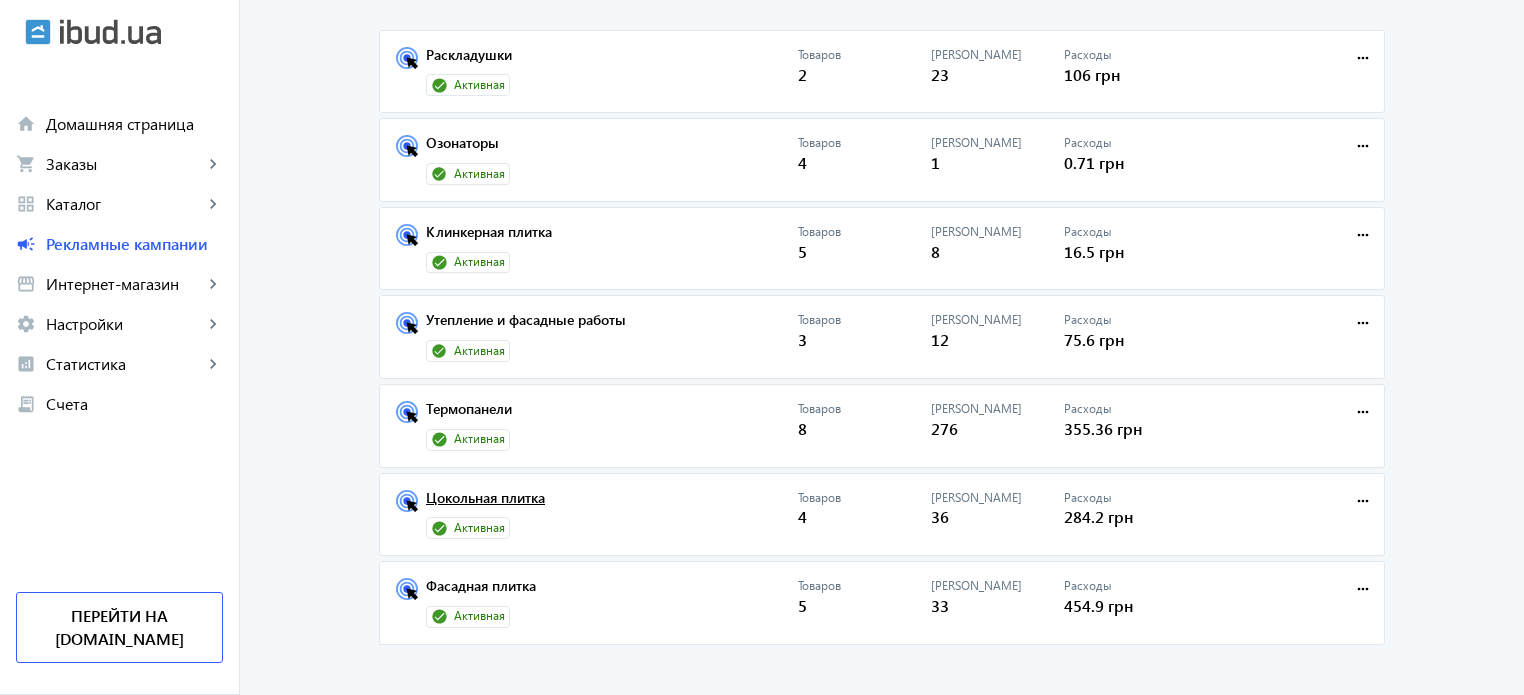 click on "Цокольная плитка" at bounding box center (612, 504) 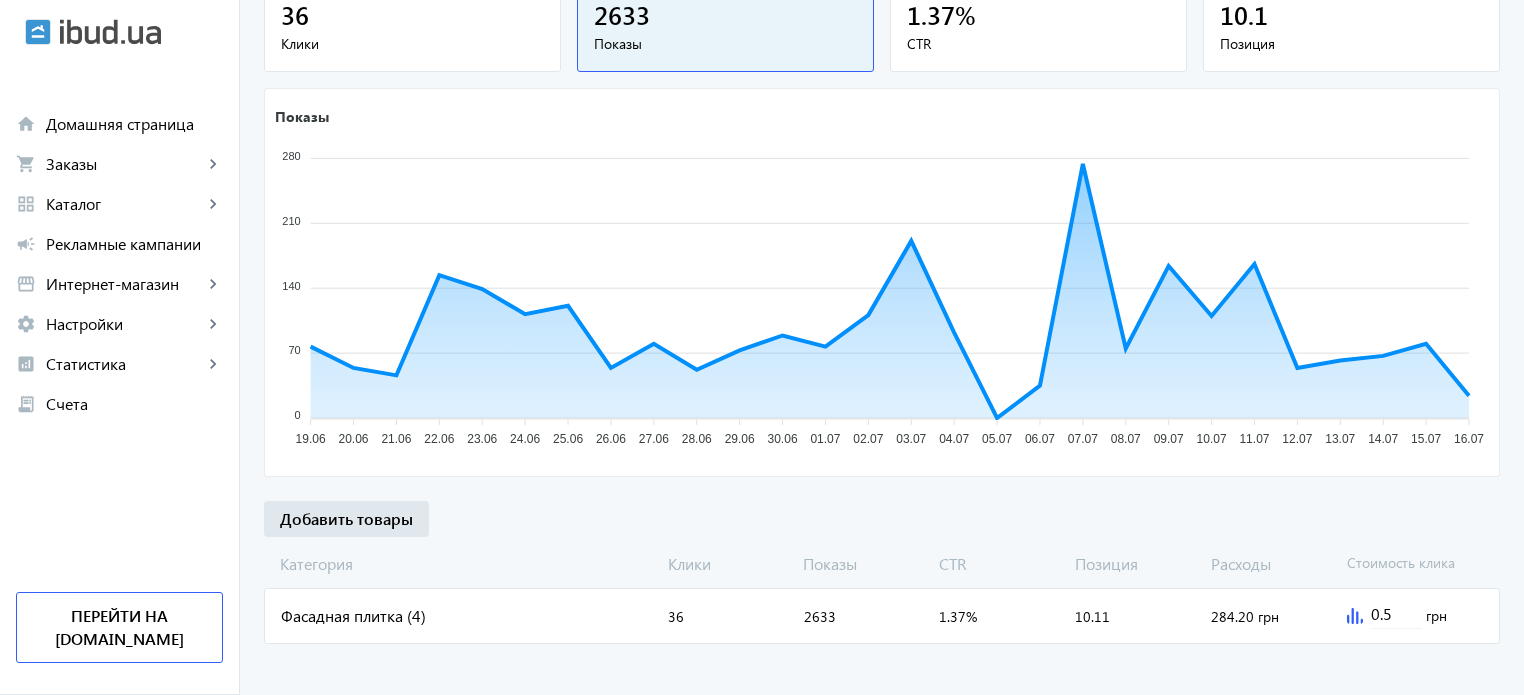 scroll, scrollTop: 336, scrollLeft: 0, axis: vertical 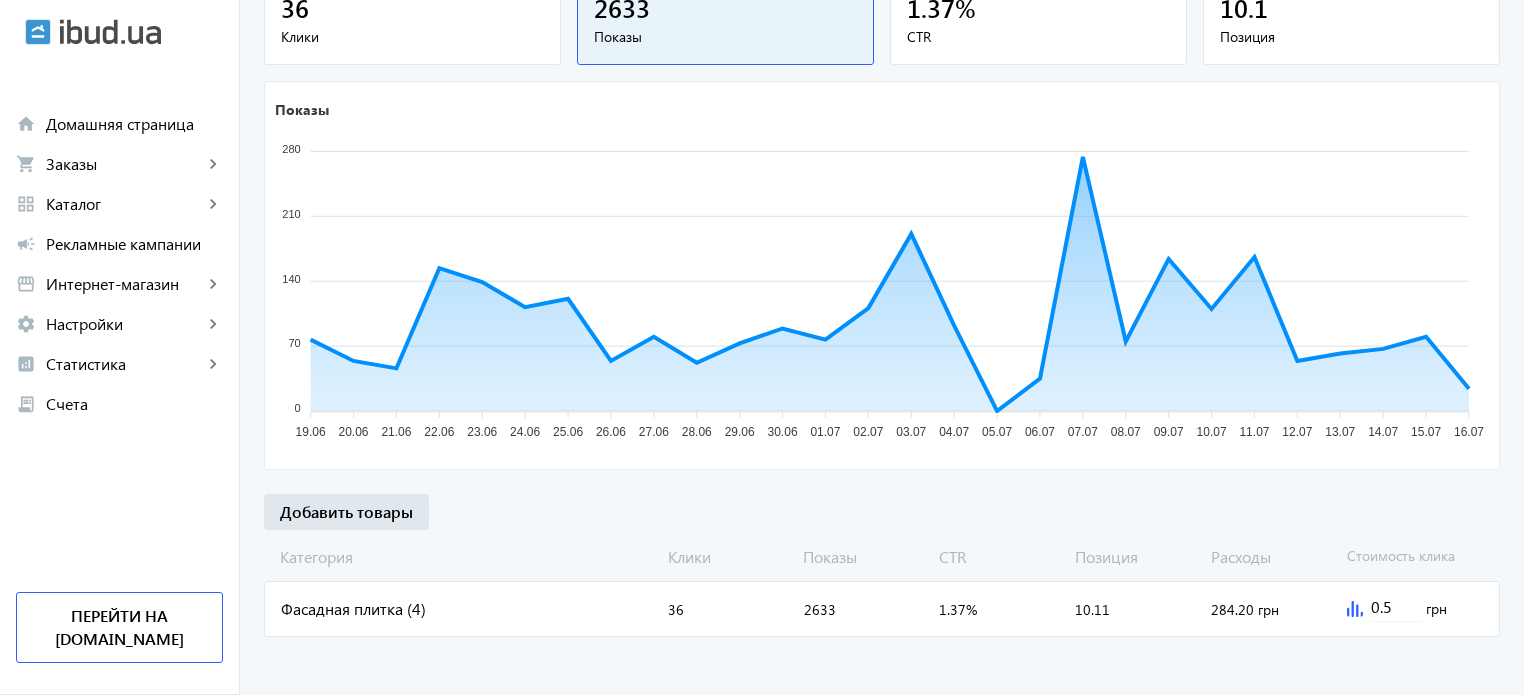 click on "Фасадная плитка (4)" 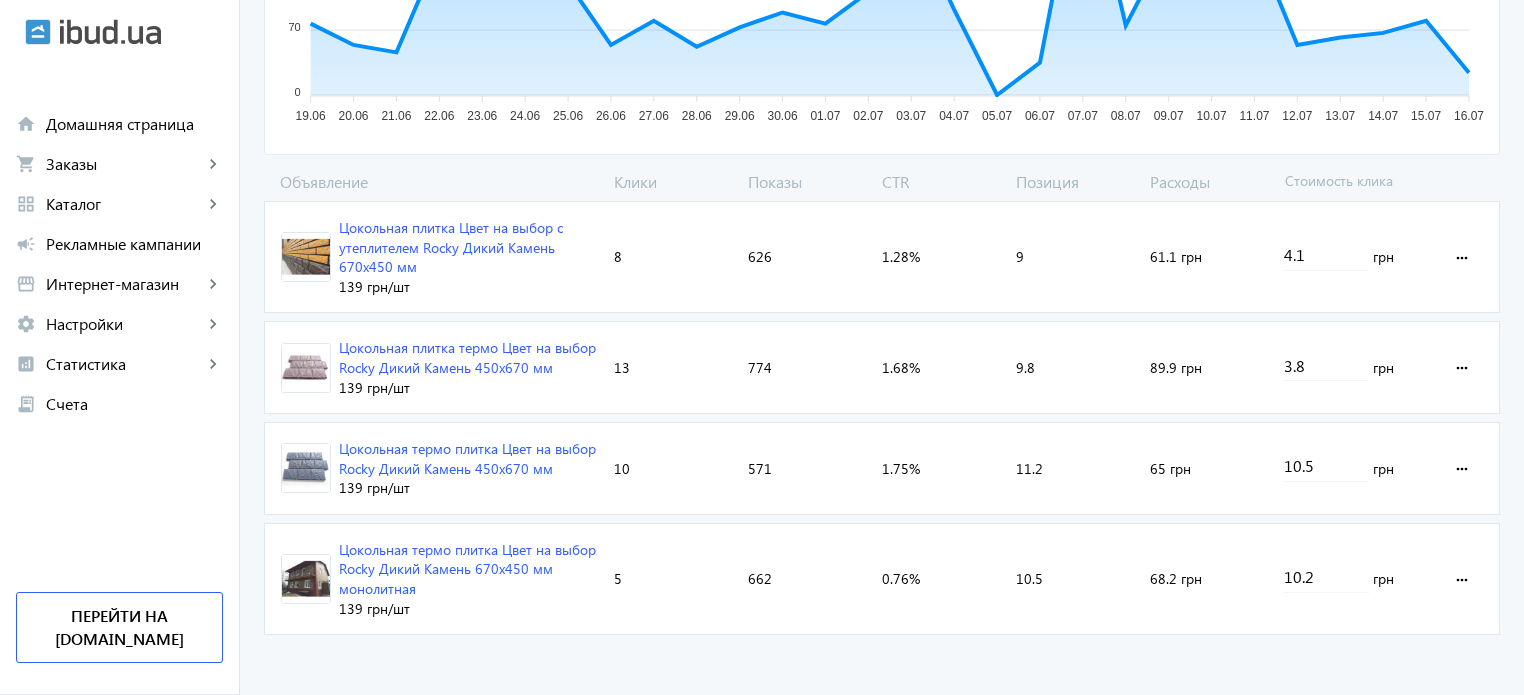 scroll, scrollTop: 624, scrollLeft: 0, axis: vertical 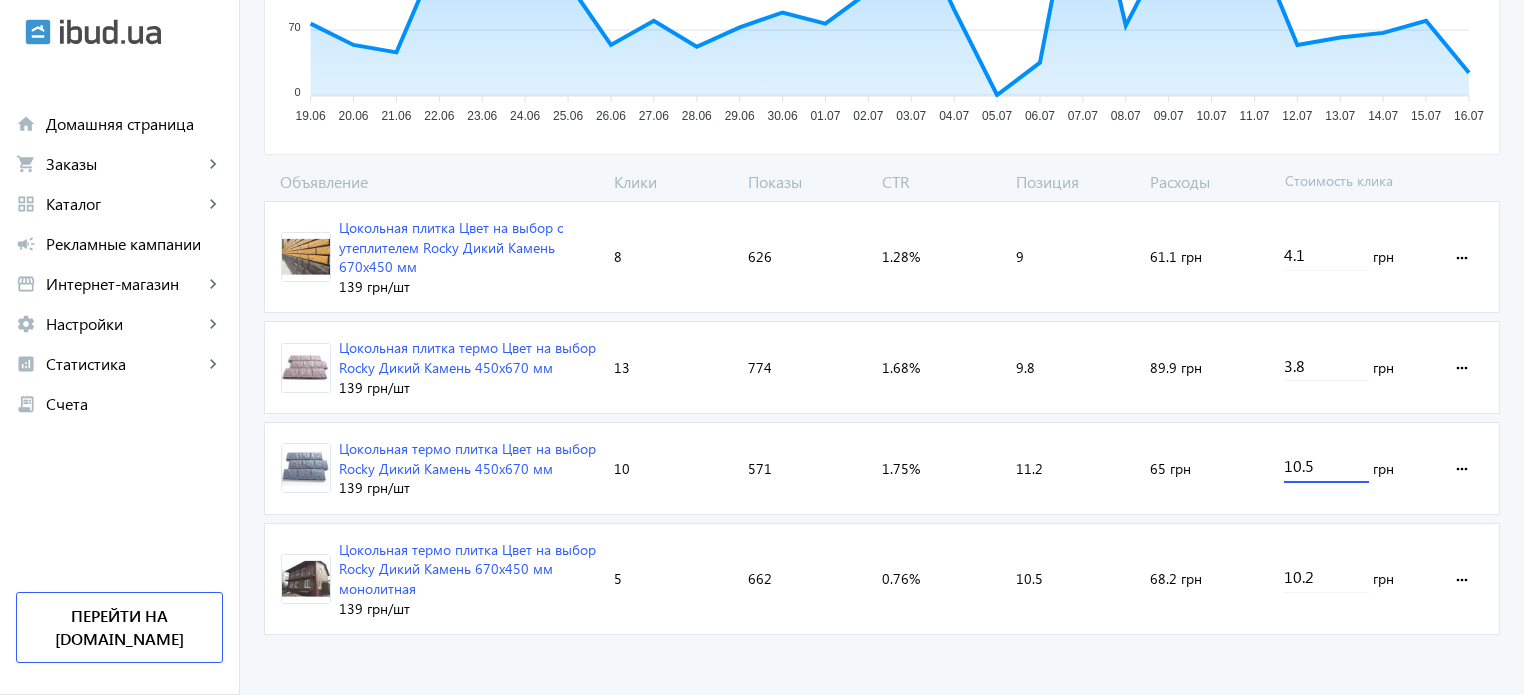 drag, startPoint x: 1295, startPoint y: 455, endPoint x: 1220, endPoint y: 455, distance: 75 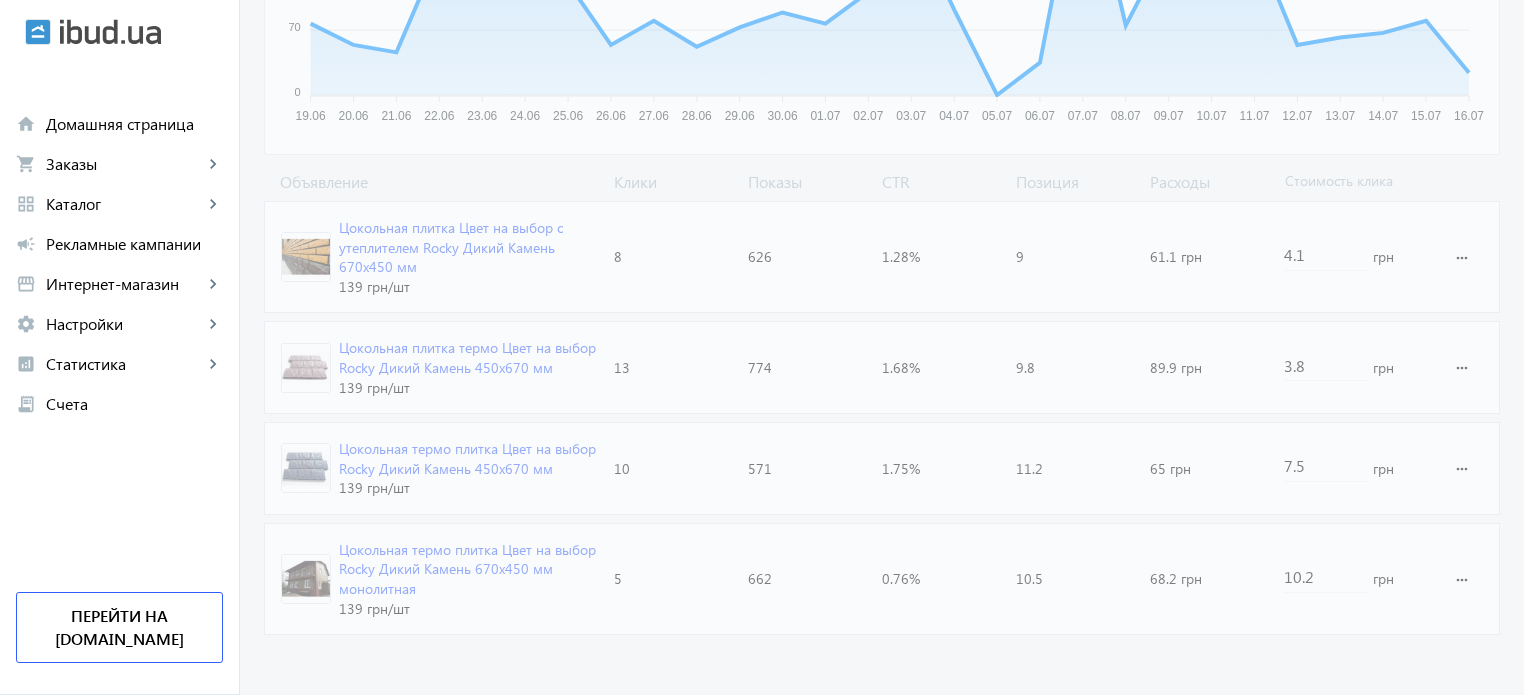 click on "arrow_back Каталоги рекламной кампании Фасадная плитка 36 Клики 2633 Показы 1.37 % CTR 10.1 Позиция Показы 280 280 210 210 140 140 70 70 0 0 19.06 19.06 20.06 20.06 21.06 21.06 22.06 22.06 23.06 23.06 24.06 24.06 25.06 25.06 26.06 26.06 27.06 27.06 28.06 28.06 29.06 29.06 30.06 30.06 01.07 01.07 02.07 02.07 03.07 03.07 04.07 04.07 05.07 05.07 06.07 06.07 07.07 07.07 08.07 08.07 09.07 09.07 10.07 10.07 11.07 11.07 12.07 12.07 13.07 13.07 14.07 14.07 15.07 15.07 16.07 16.07 21.06 Показы:  46 21.06 Объявление Клики Показы CTR Позиция Расходы Стоимость клика Цокольная плитка Цвет на выбор с утеплителем Rocky Дикий Камень 670x450 мм 139 грн /шт Клики:  8 Показы:  626 CTR:  1.28% Позиция:  9 Расходы:  61.1 грн 4.1 грн more_horiz 139 грн /шт Клики:  13 Показы:  774 CTR:  1.68% Позиция:  9.8 5" 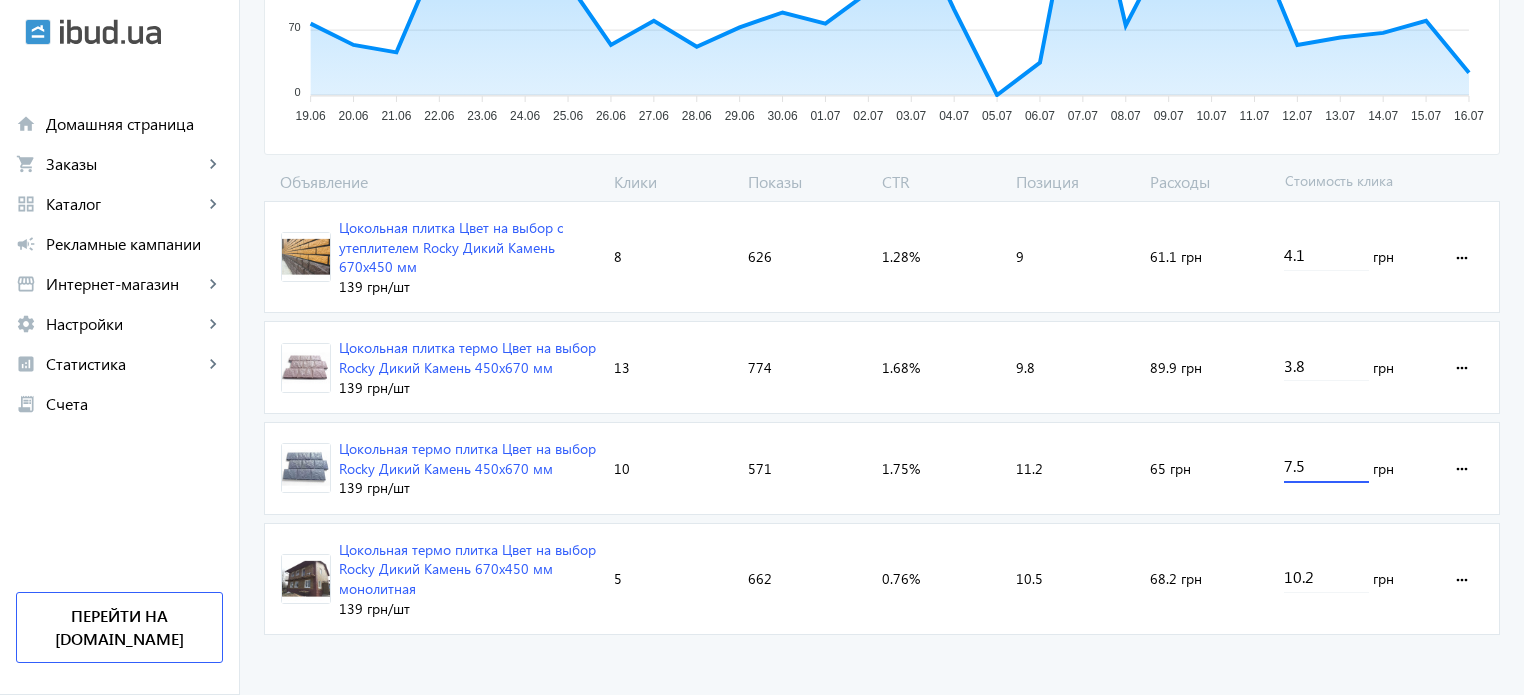 click on "7.5" at bounding box center (1326, 465) 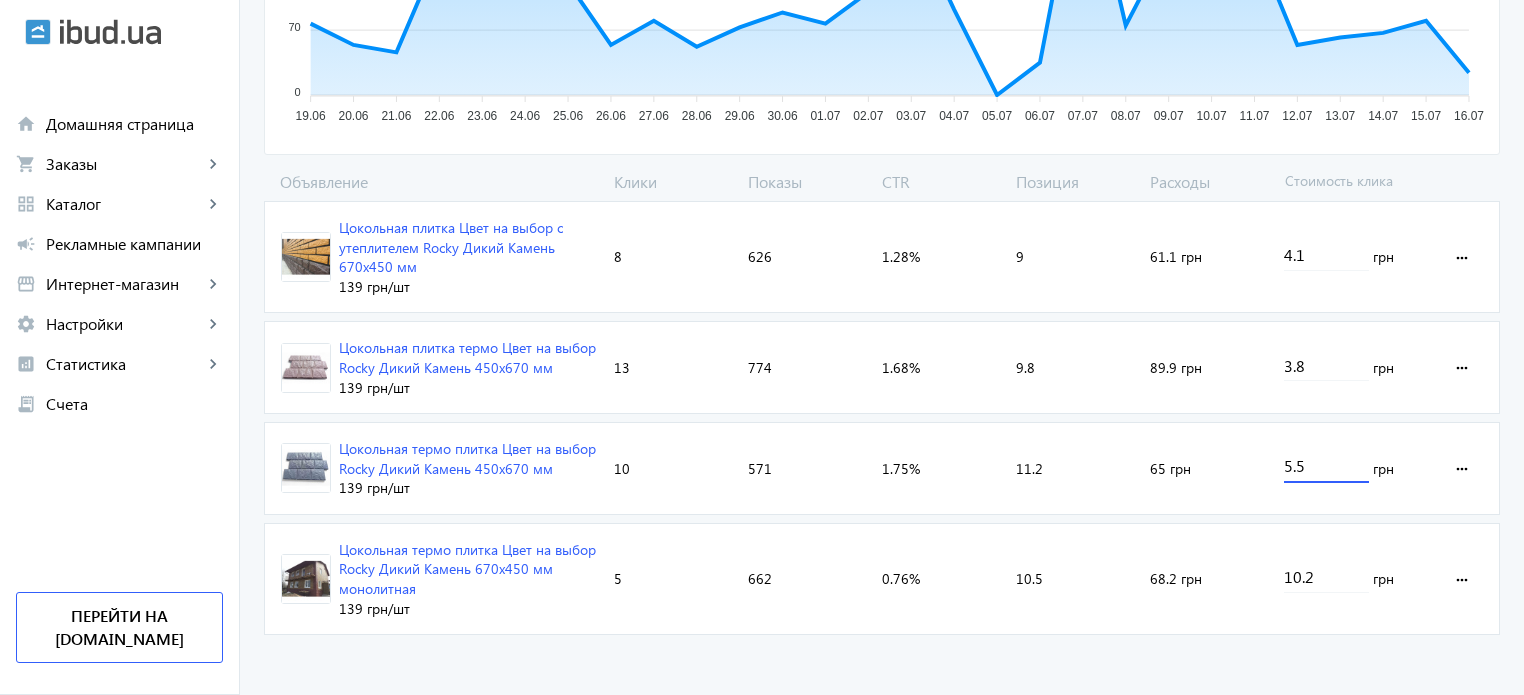 click on "arrow_back Каталоги рекламной кампании Фасадная плитка 36 Клики 2633 Показы 1.37 % CTR 10.1 Позиция Показы 280 280 210 210 140 140 70 70 0 0 19.06 19.06 20.06 20.06 21.06 21.06 22.06 22.06 23.06 23.06 24.06 24.06 25.06 25.06 26.06 26.06 27.06 27.06 28.06 28.06 29.06 29.06 30.06 30.06 01.07 01.07 02.07 02.07 03.07 03.07 04.07 04.07 05.07 05.07 06.07 06.07 07.07 07.07 08.07 08.07 09.07 09.07 10.07 10.07 11.07 11.07 12.07 12.07 13.07 13.07 14.07 14.07 15.07 15.07 16.07 16.07 21.06 Показы:  46 21.06 Объявление Клики Показы CTR Позиция Расходы Стоимость клика Цокольная плитка Цвет на выбор с утеплителем Rocky Дикий Камень 670x450 мм 139 грн /шт Клики:  8 Показы:  626 CTR:  1.28% Позиция:  9 Расходы:  61.1 грн 4.1 грн more_horiz 139 грн /шт Клики:  13 Показы:  774 CTR:  1.68% Позиция:  9.8 5" 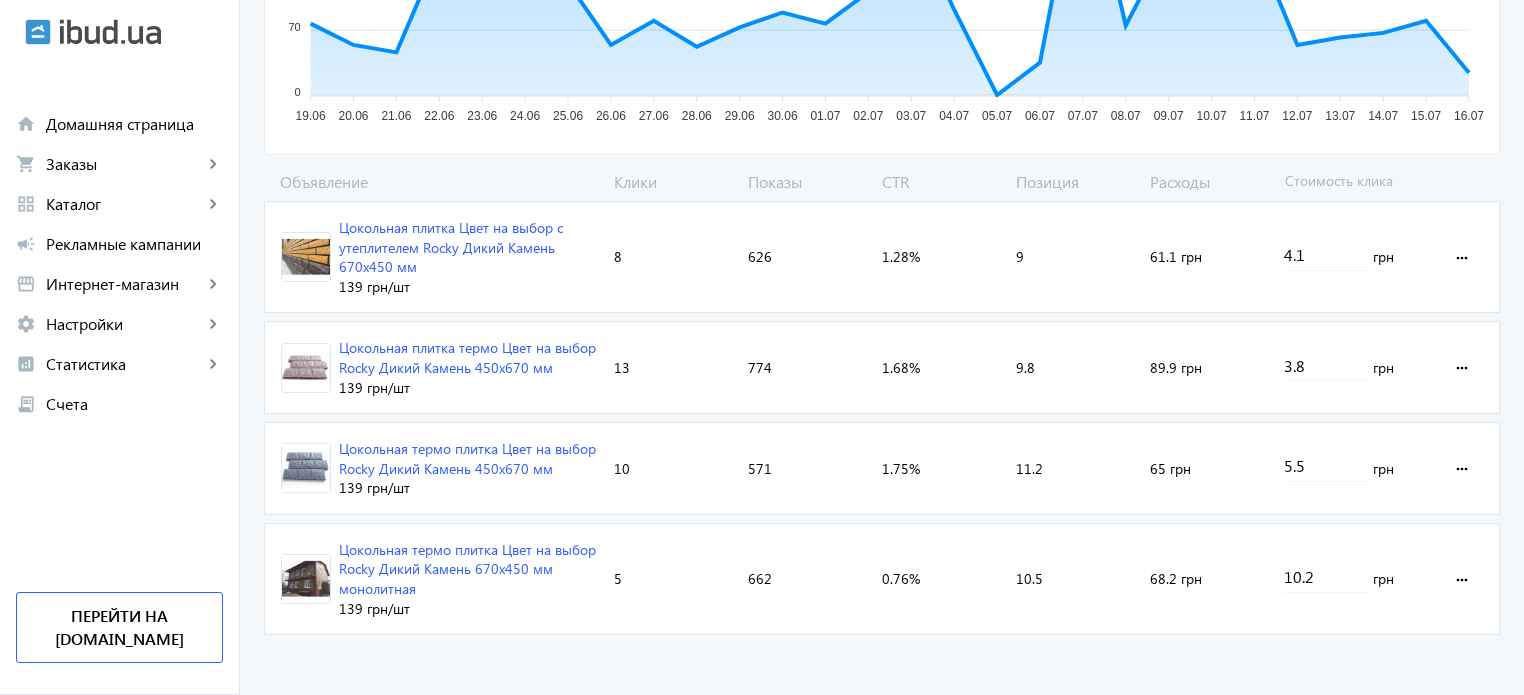 drag, startPoint x: 1283, startPoint y: 457, endPoint x: 1257, endPoint y: 452, distance: 26.476404 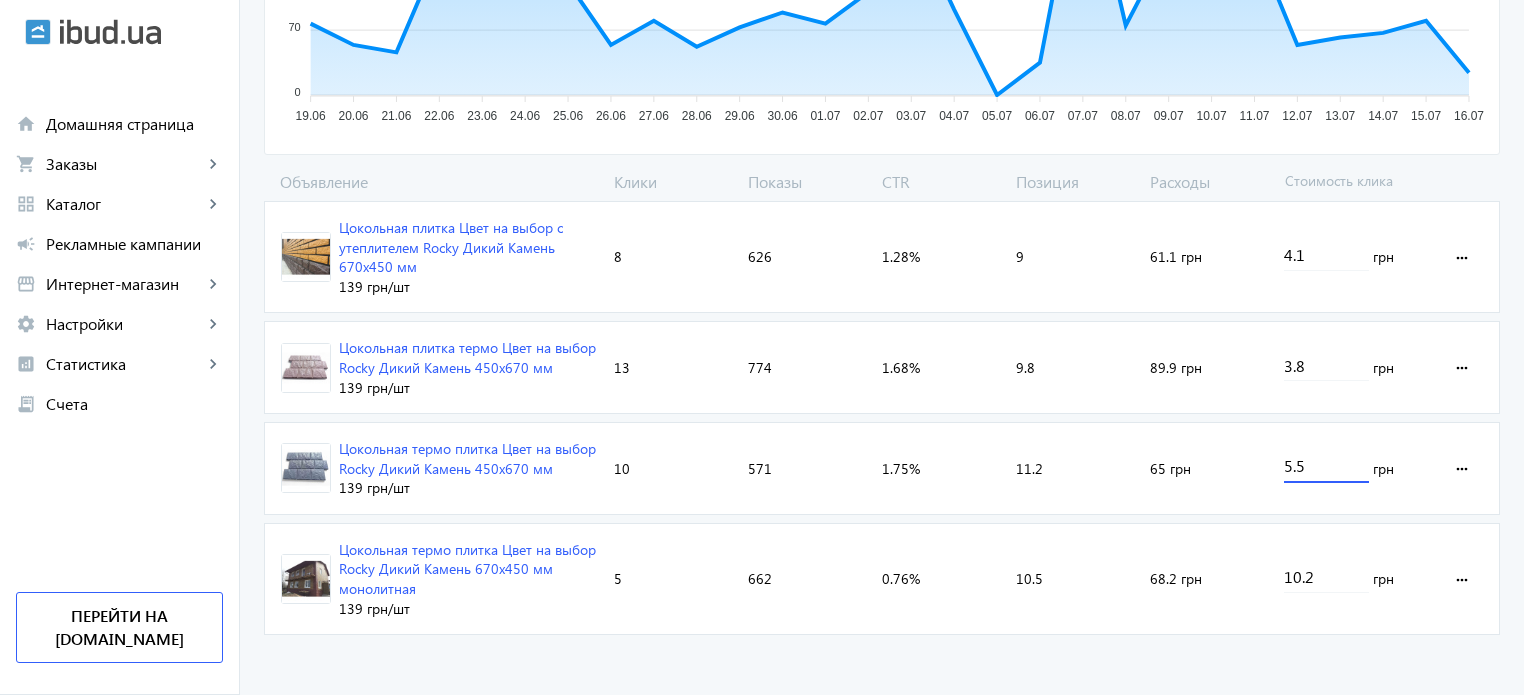 drag, startPoint x: 1282, startPoint y: 470, endPoint x: 1292, endPoint y: 471, distance: 10.049875 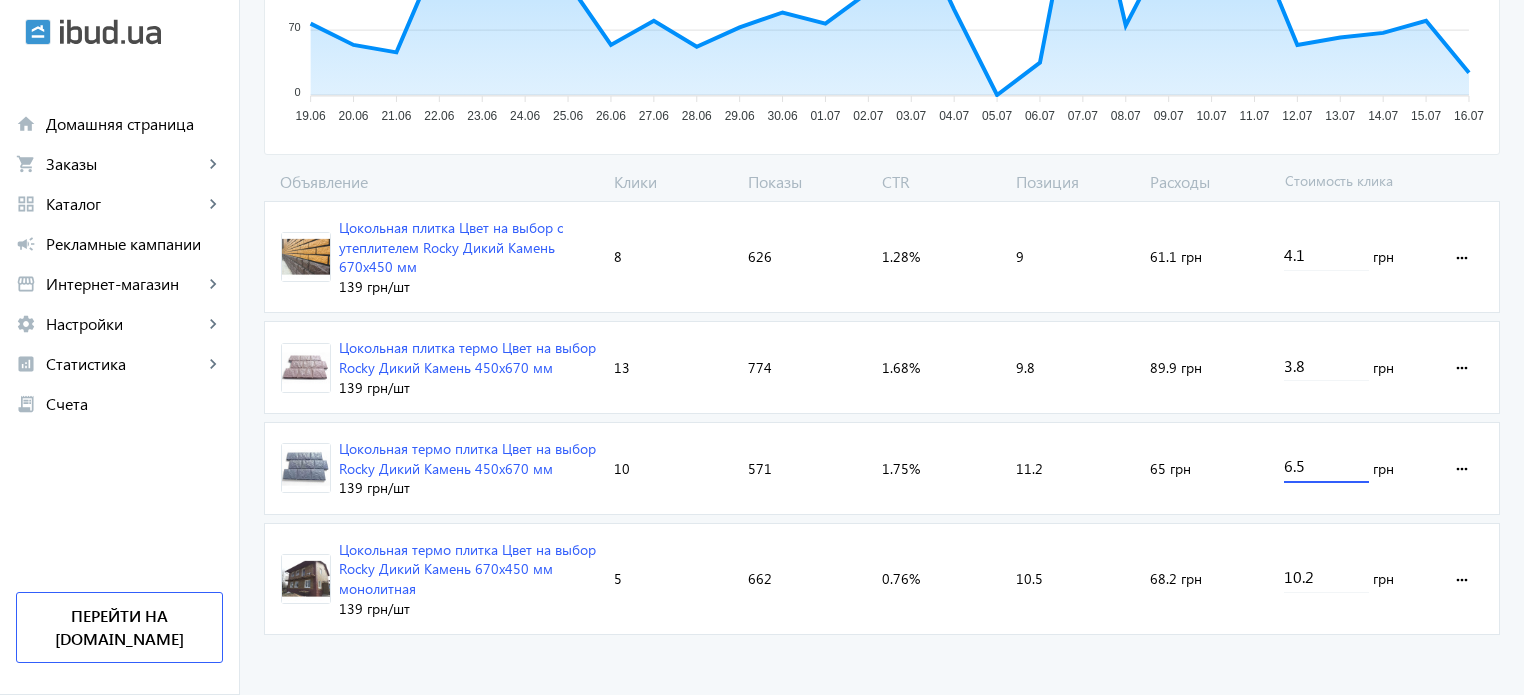 click on "6.5" at bounding box center (1326, 465) 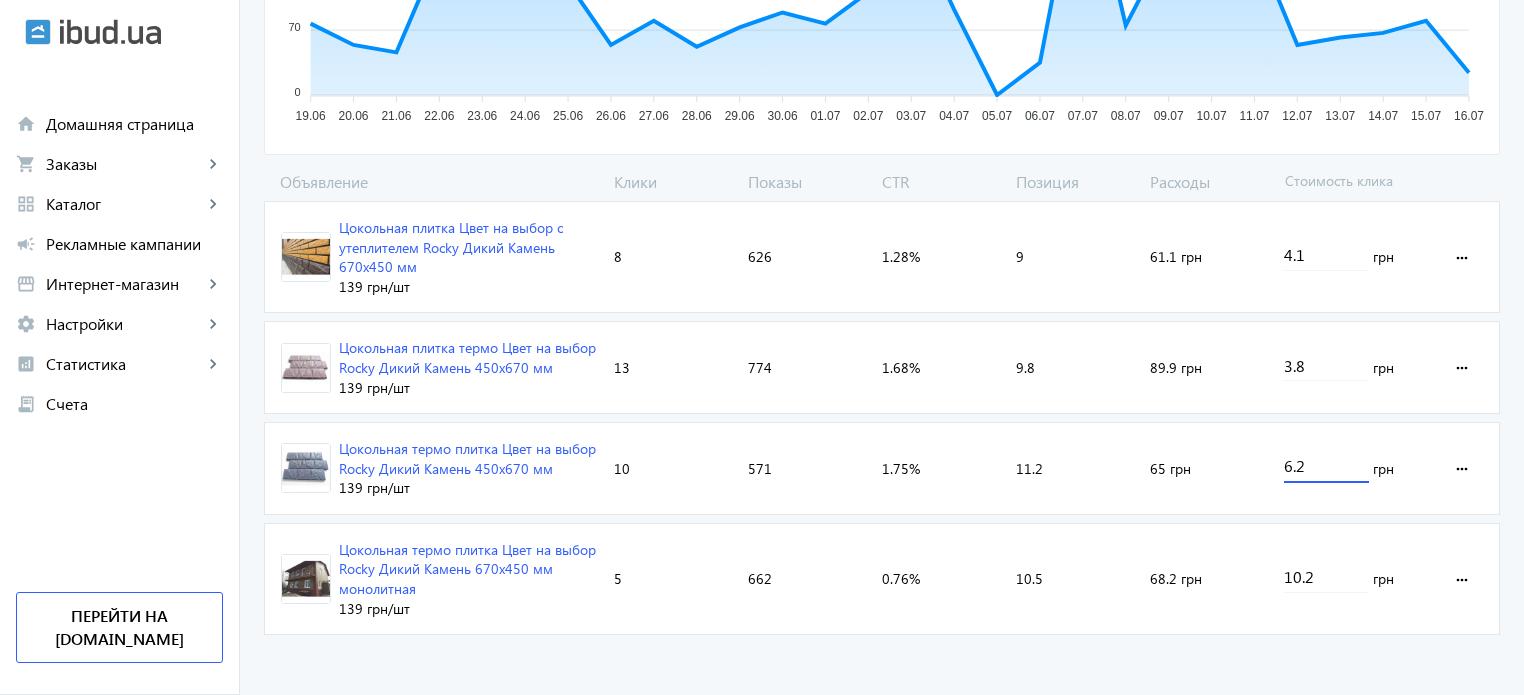 type on "6.2" 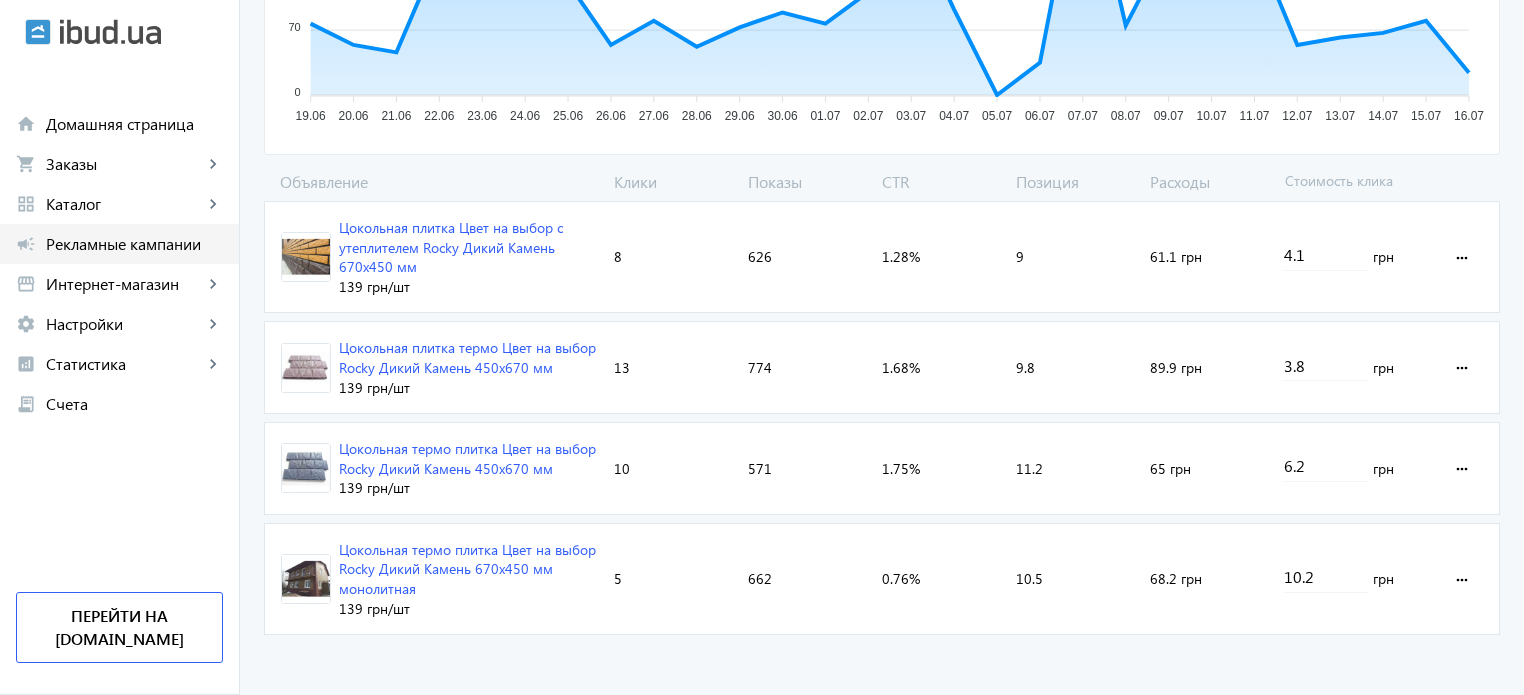 click on "Рекламные кампании" 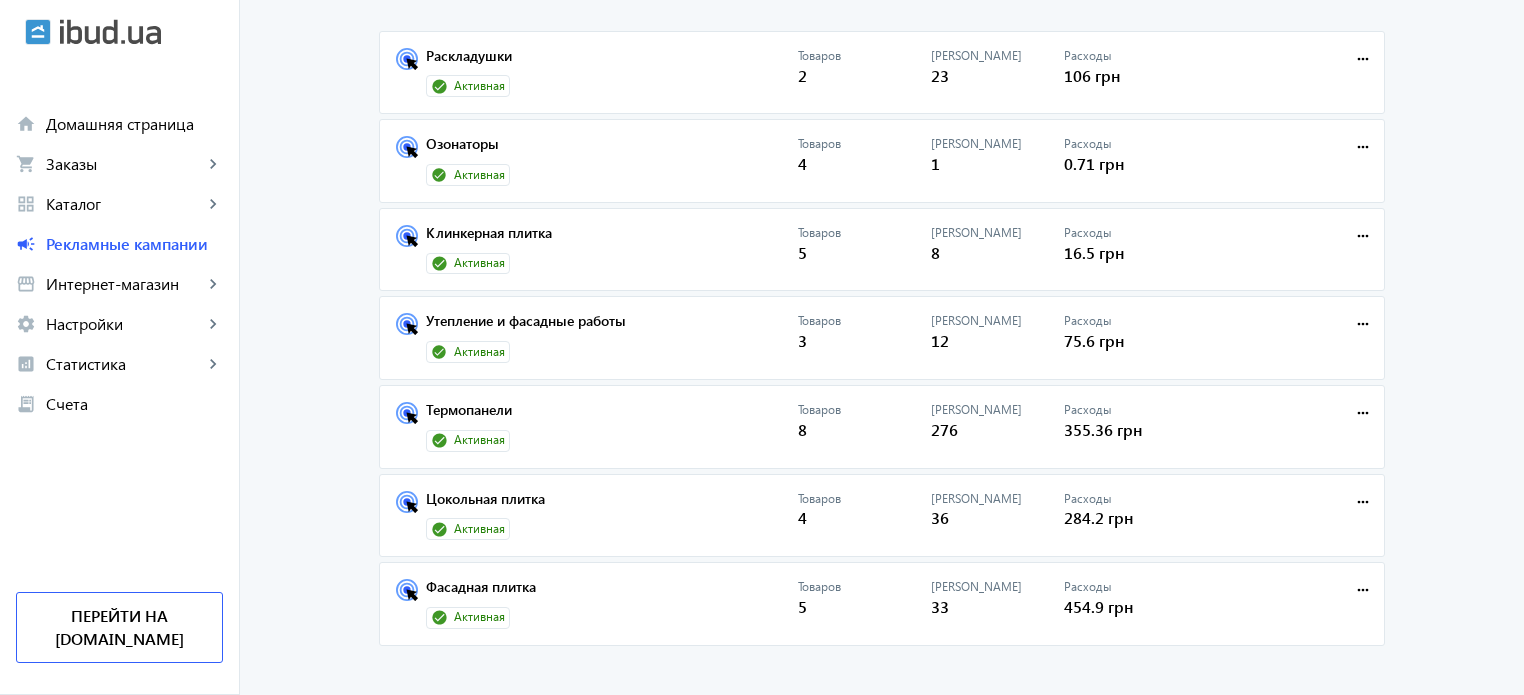 scroll, scrollTop: 212, scrollLeft: 0, axis: vertical 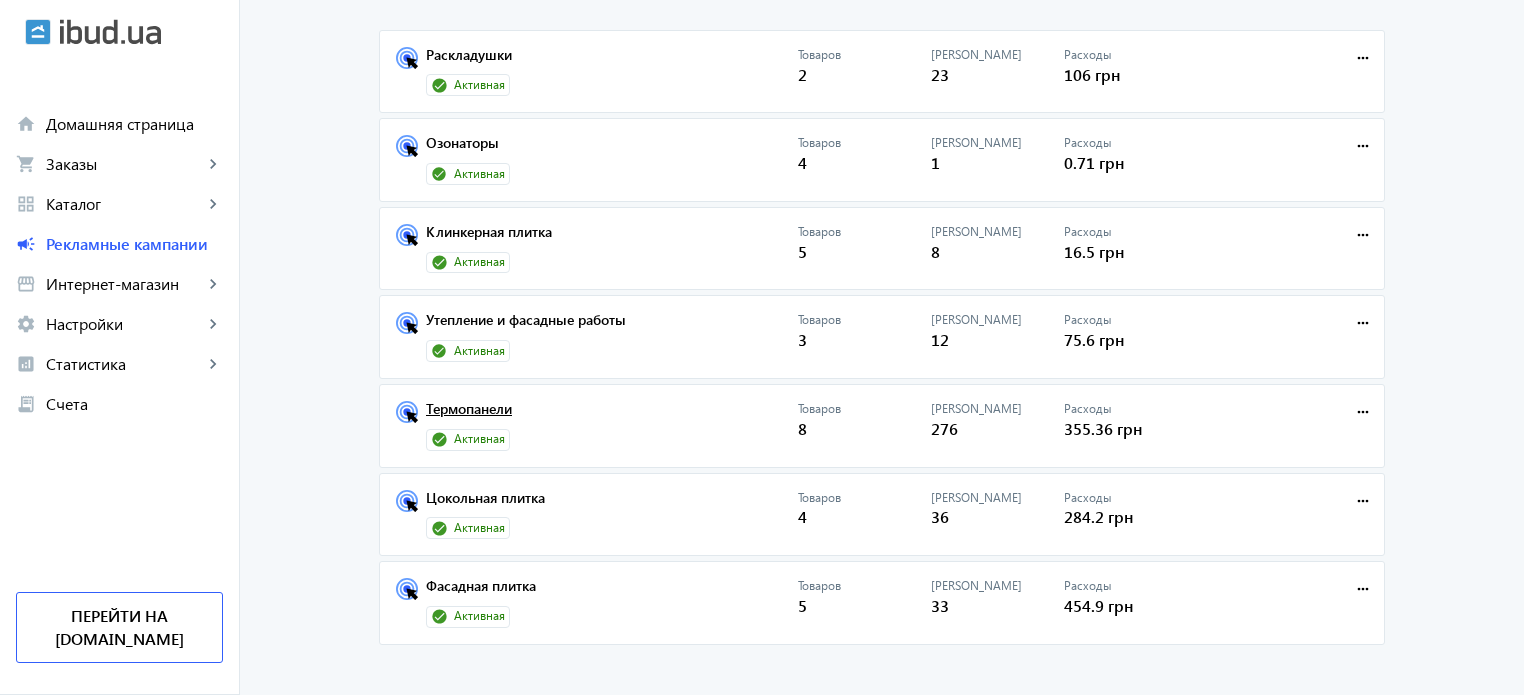 click on "Термопанели" at bounding box center (612, 415) 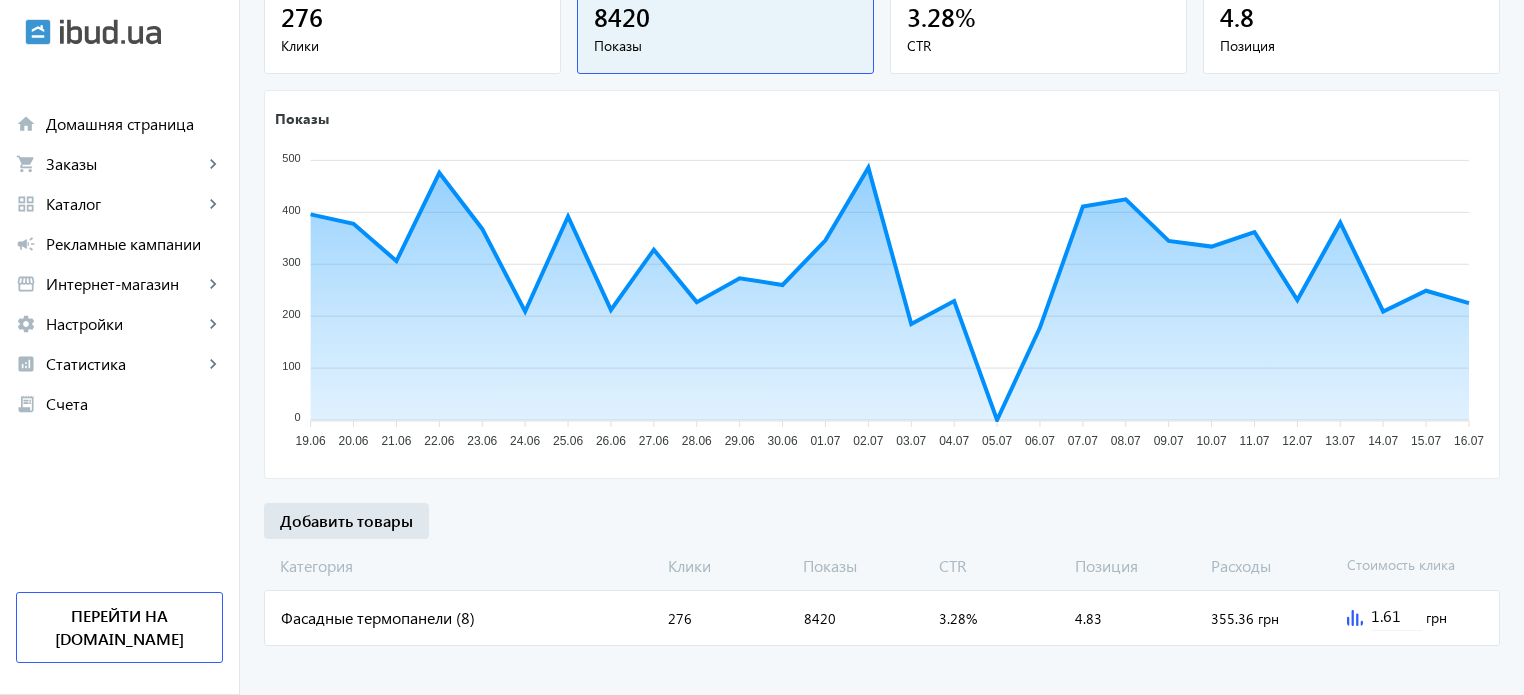 scroll, scrollTop: 269, scrollLeft: 0, axis: vertical 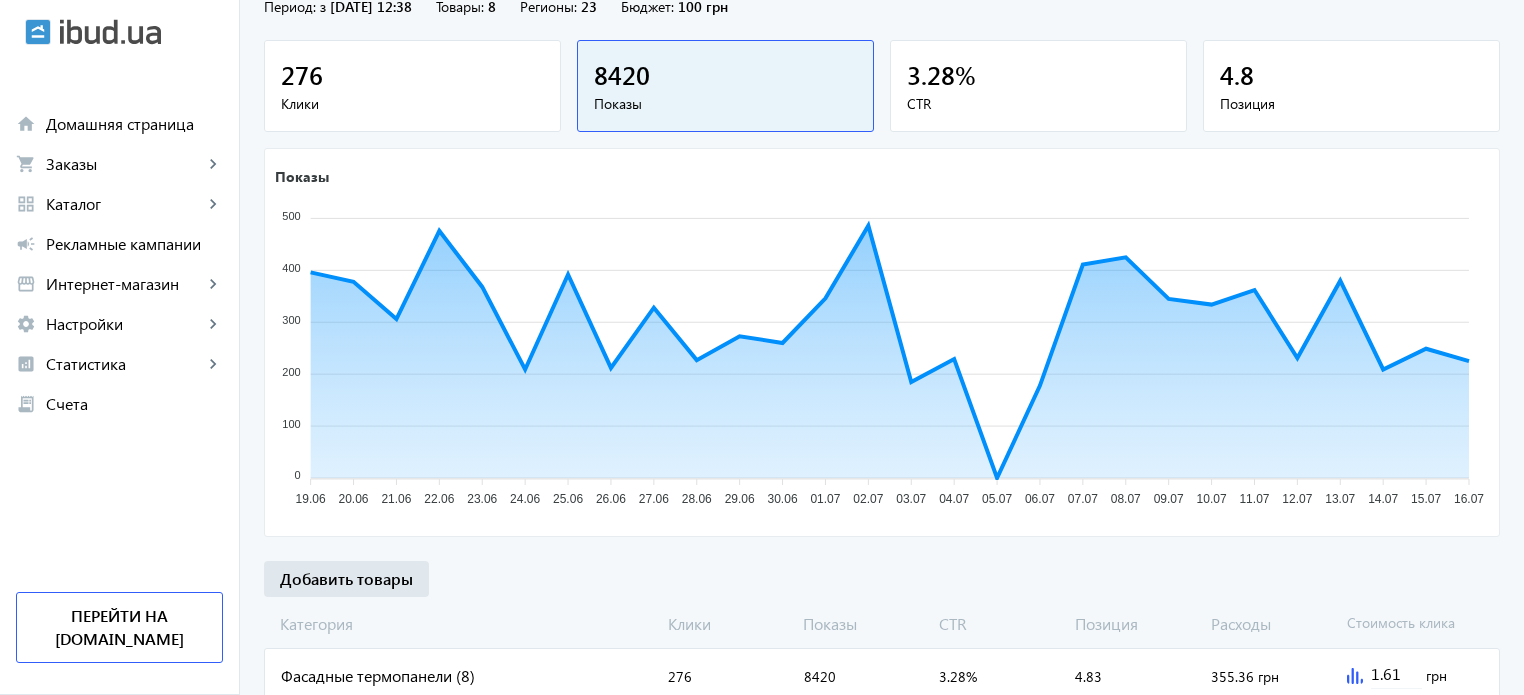 click on "Фасадные термопанели (8)" 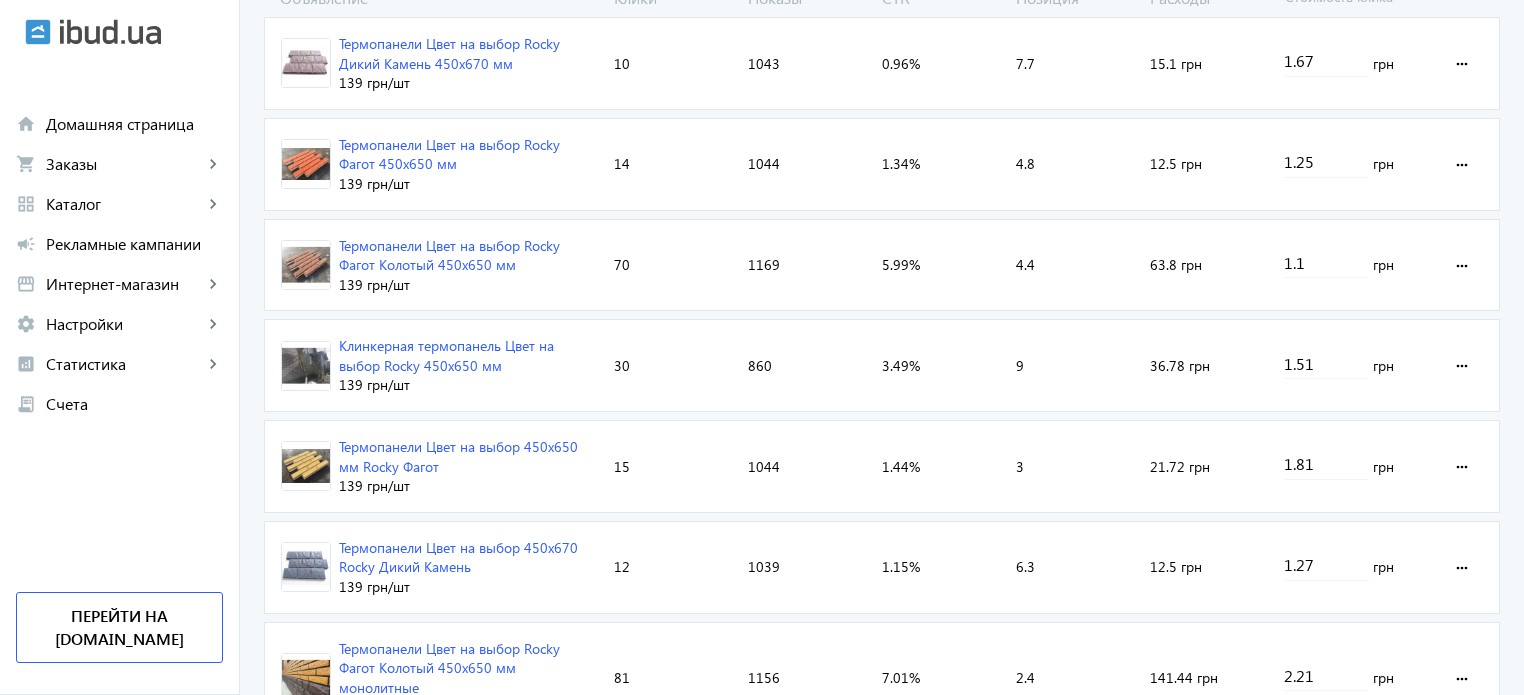 scroll, scrollTop: 866, scrollLeft: 0, axis: vertical 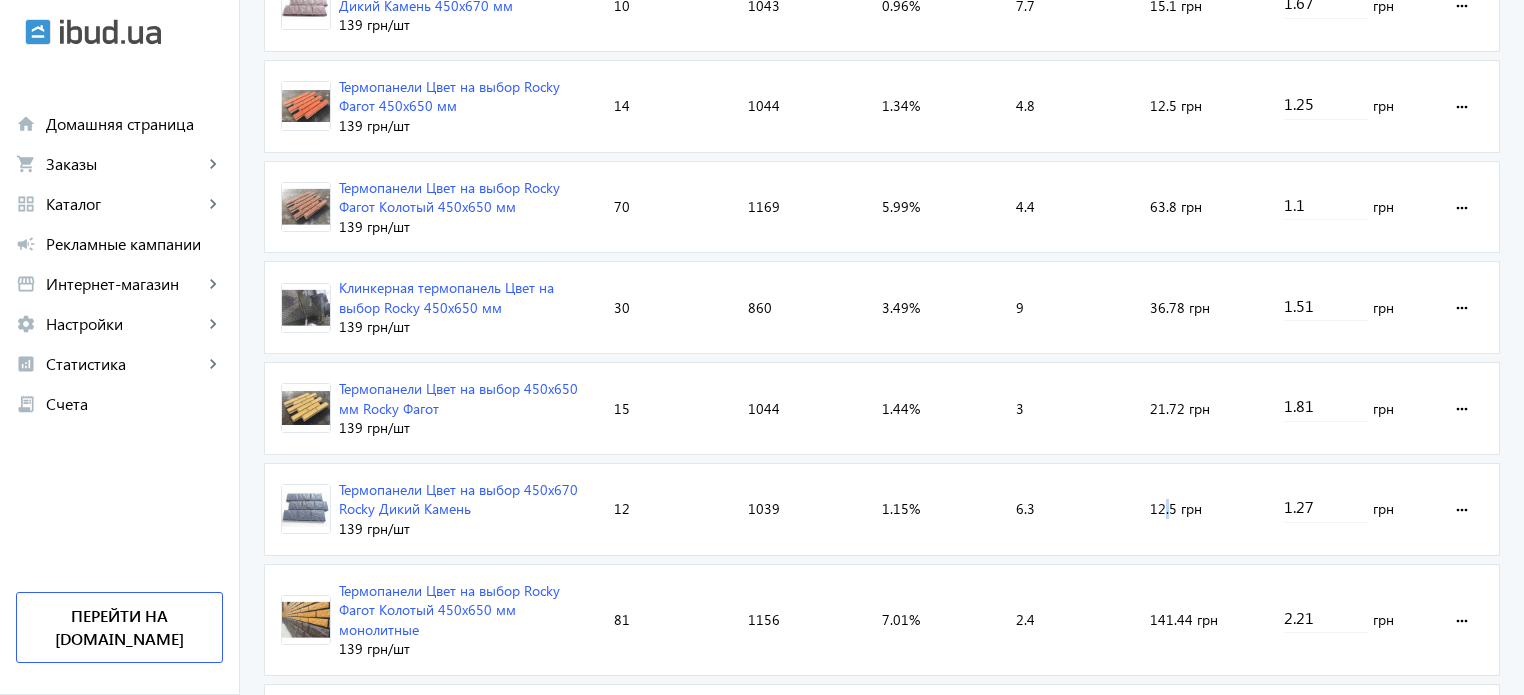 click on "12.5 грн" 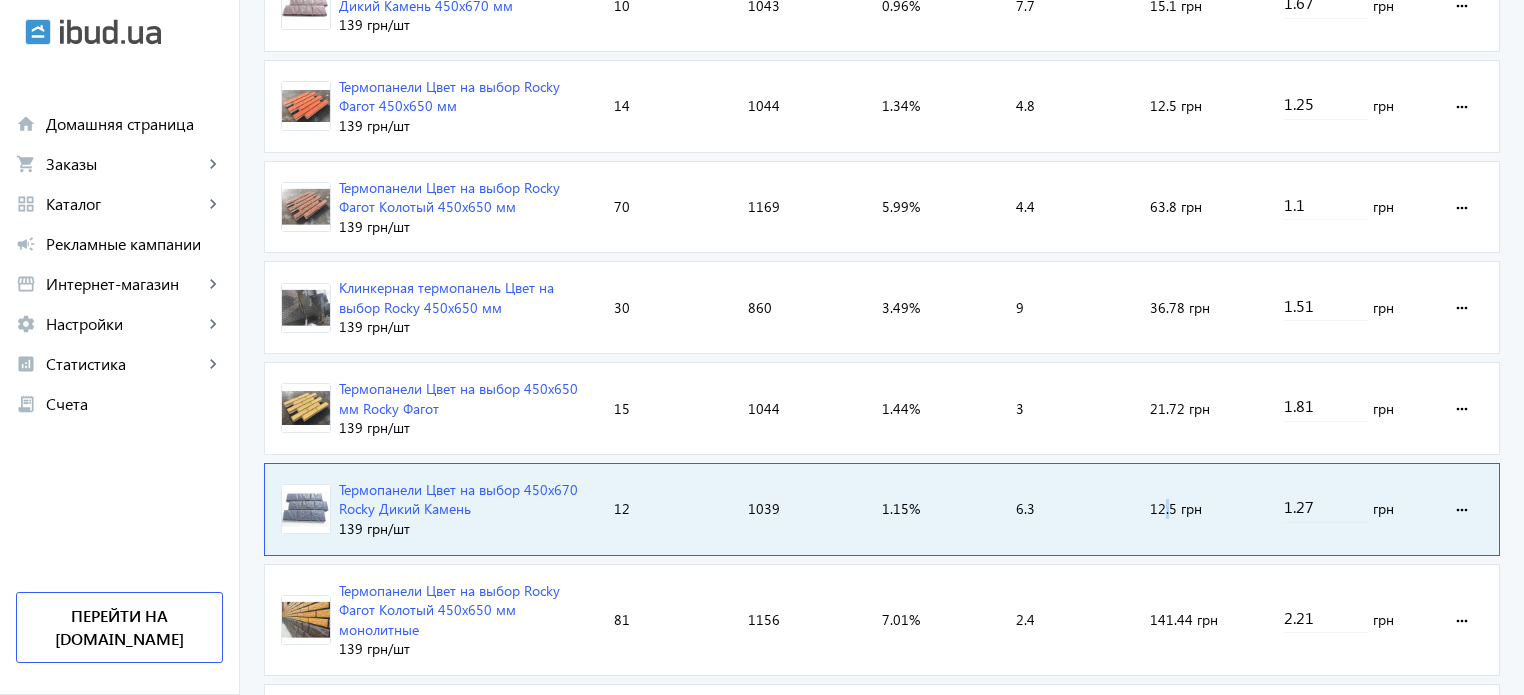 click on "12.5 грн" 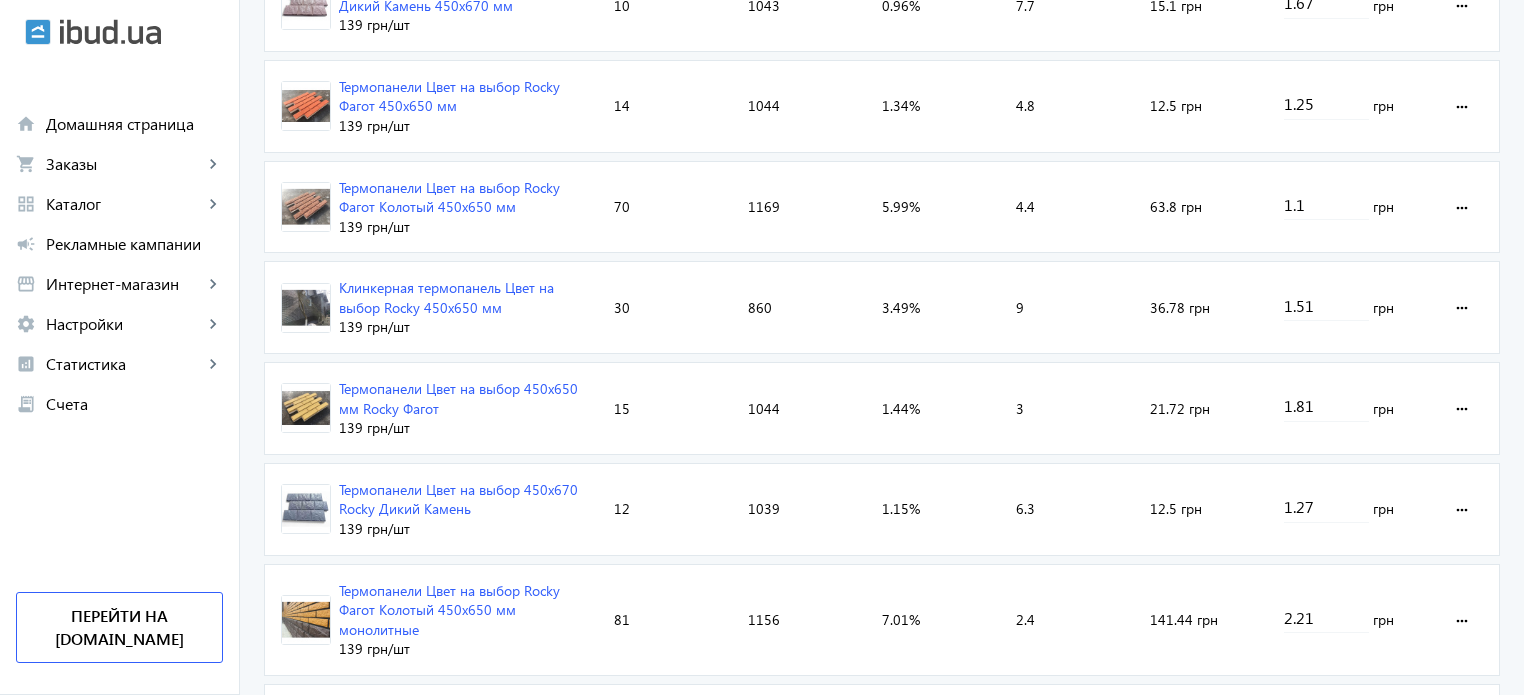 click on "12.5 грн" 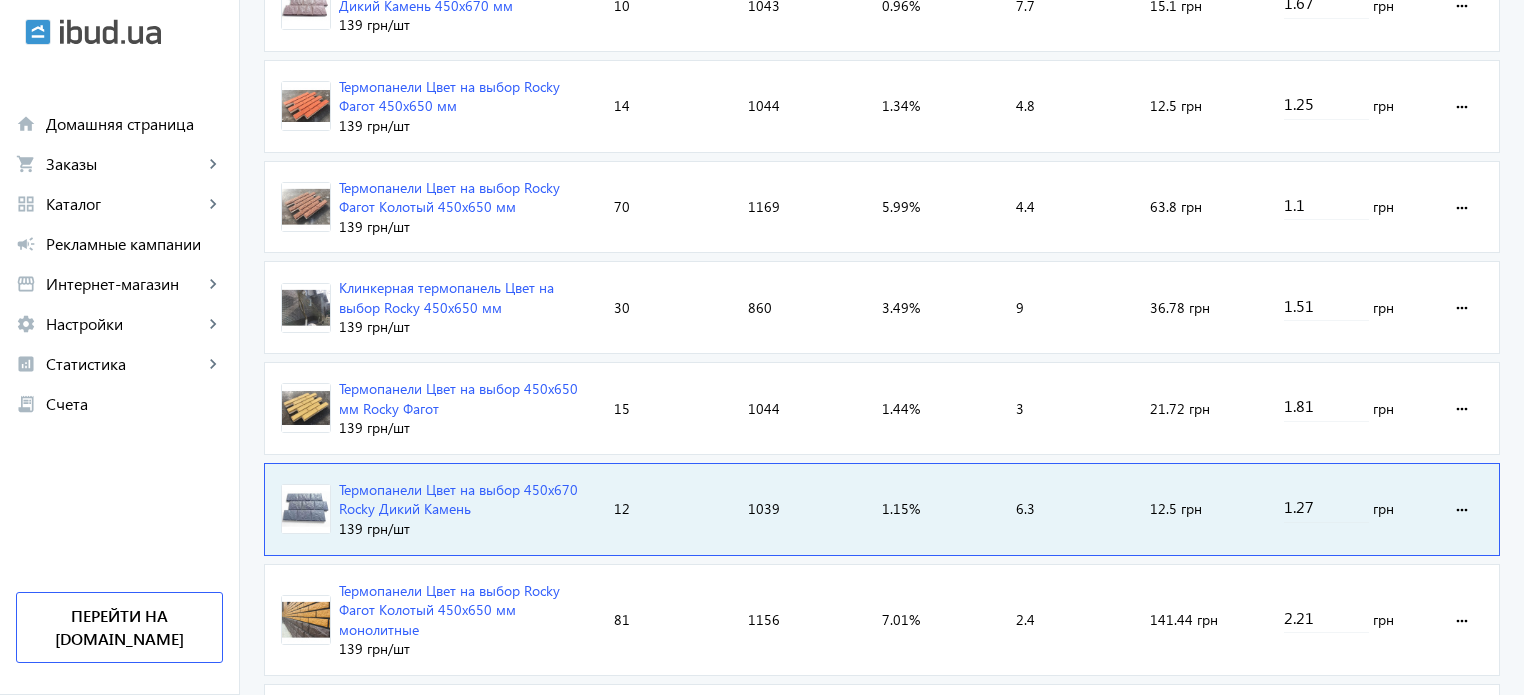 click on "12.5 грн" 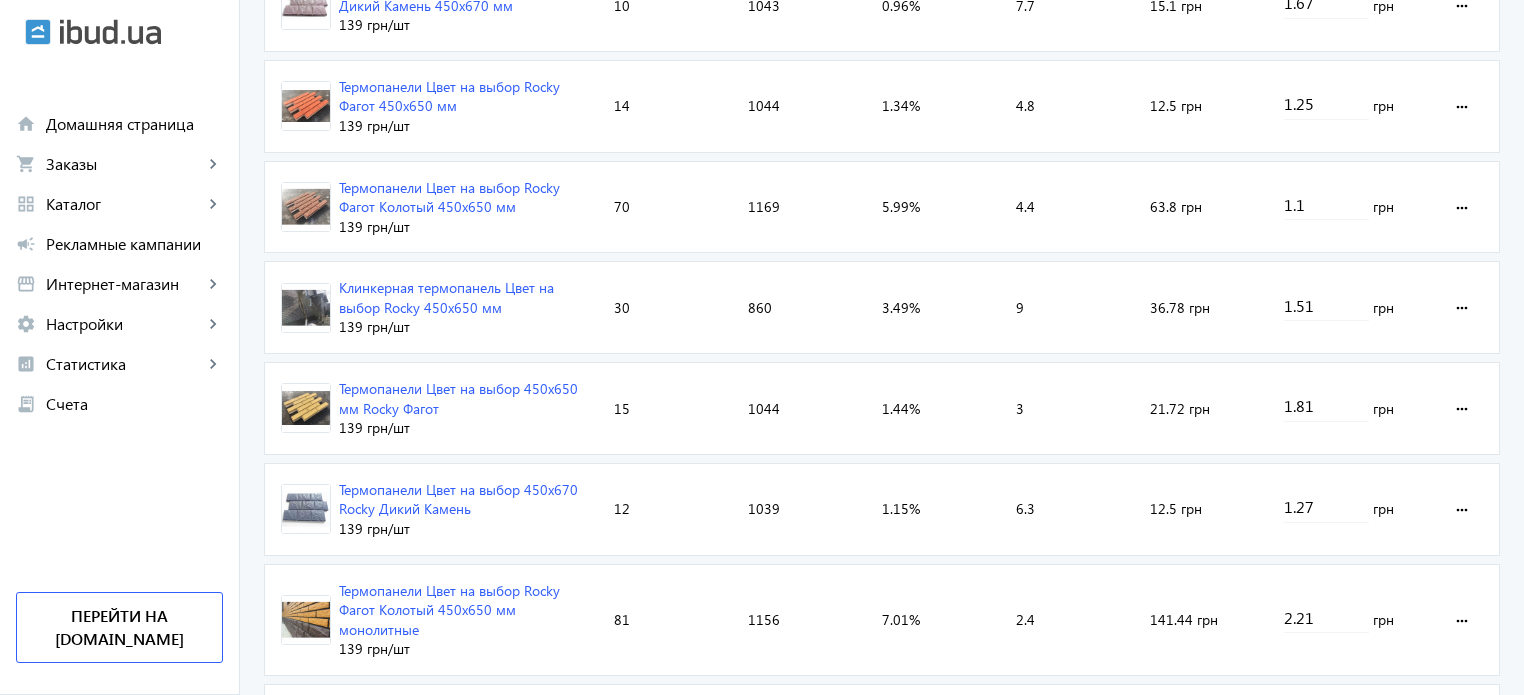 click on "12.5 грн" 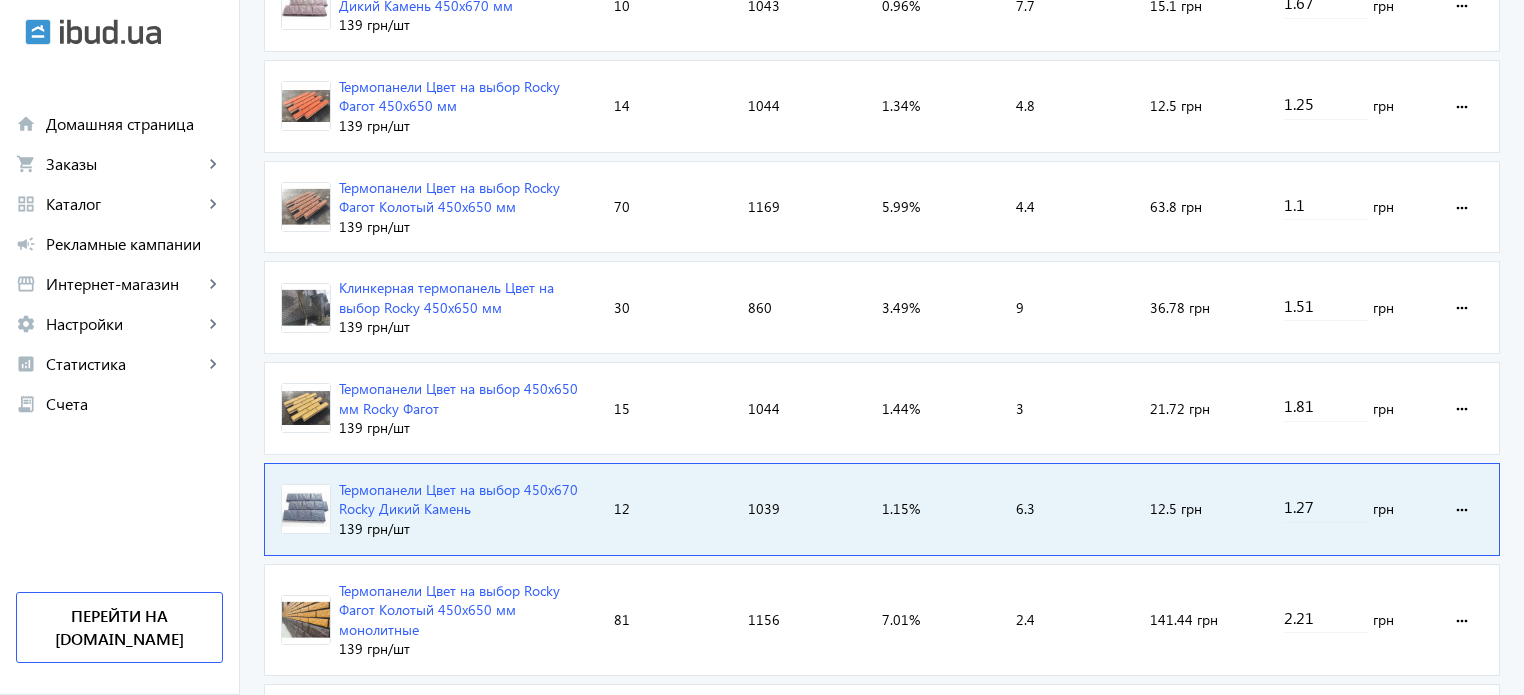 click on "Расходы:  12.5 грн" 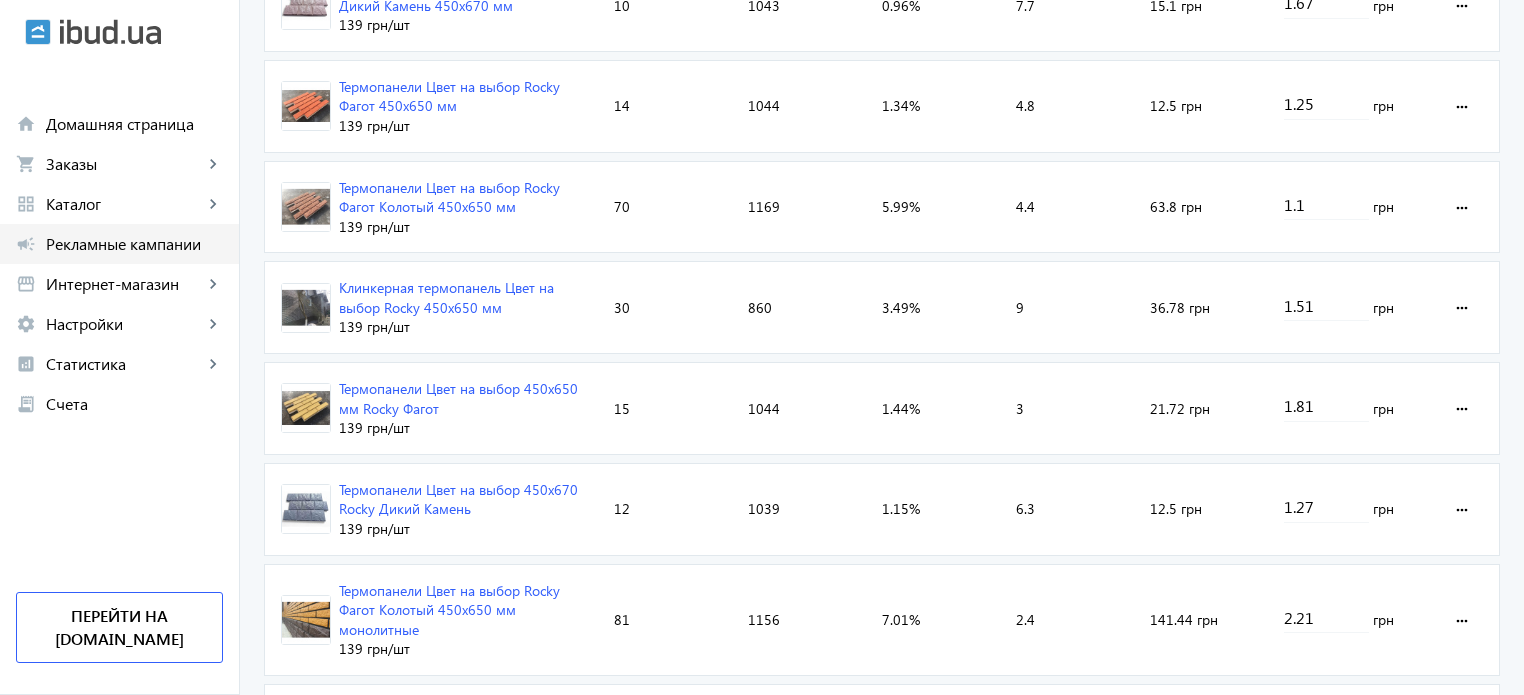 click on "Рекламные кампании" 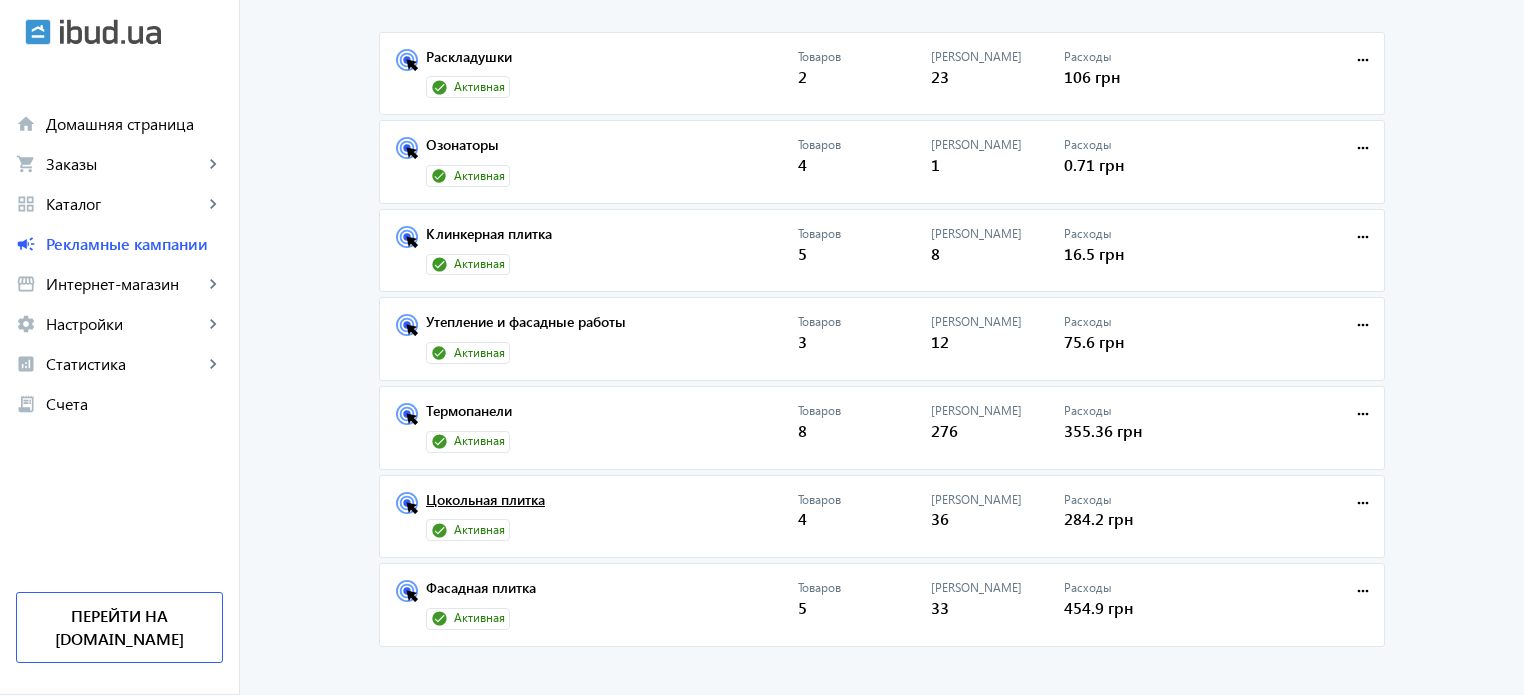 scroll, scrollTop: 212, scrollLeft: 0, axis: vertical 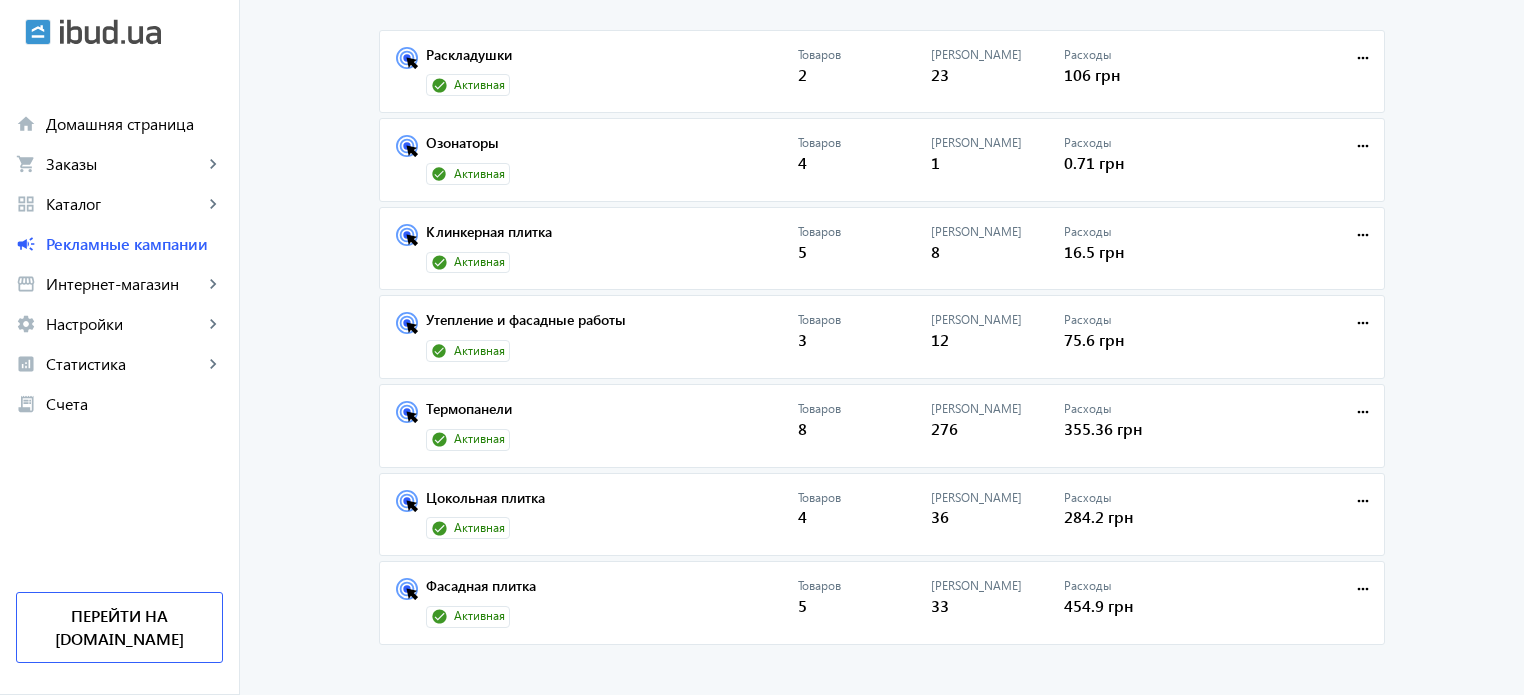 click on "Термопанели
Активная Товаров 8 Кликов 276 Расходы 355.36 грн more_horiz" at bounding box center [882, 426] 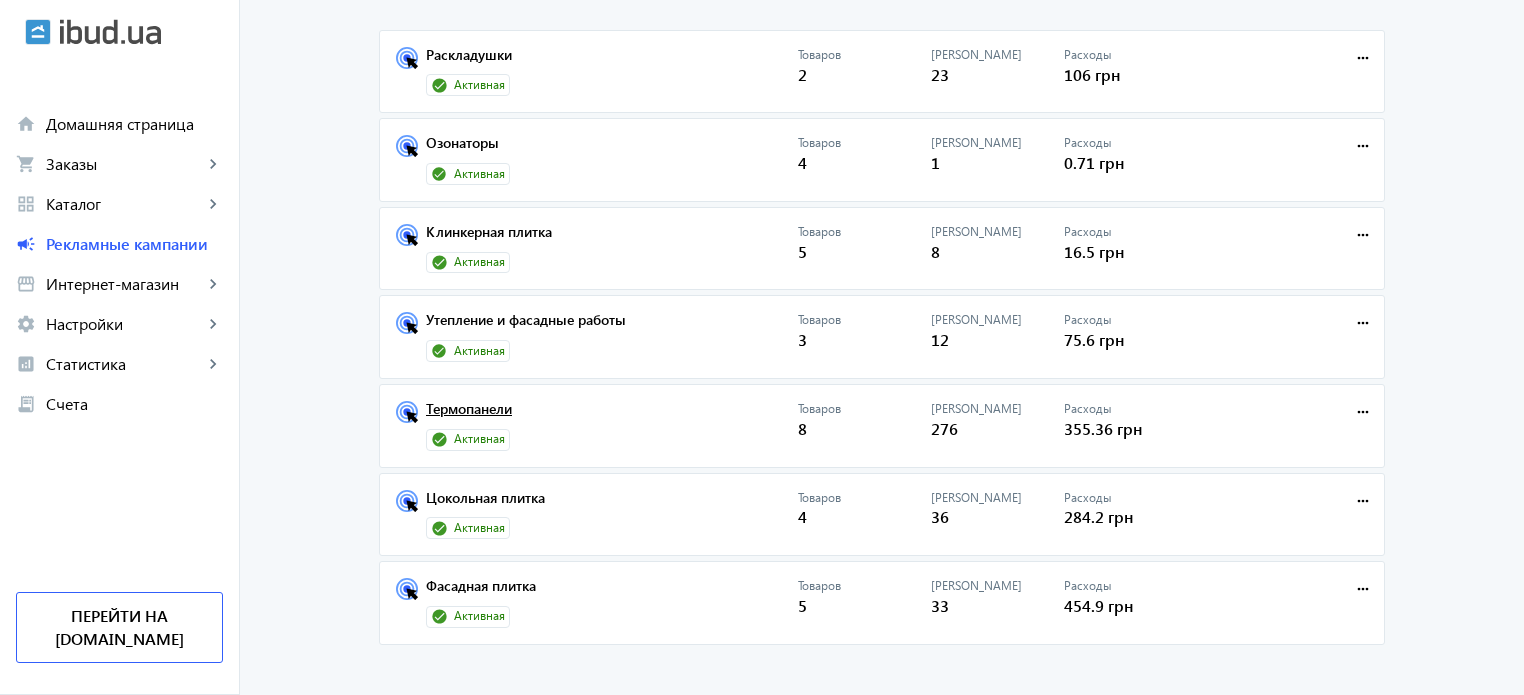 click on "Термопанели" at bounding box center [612, 415] 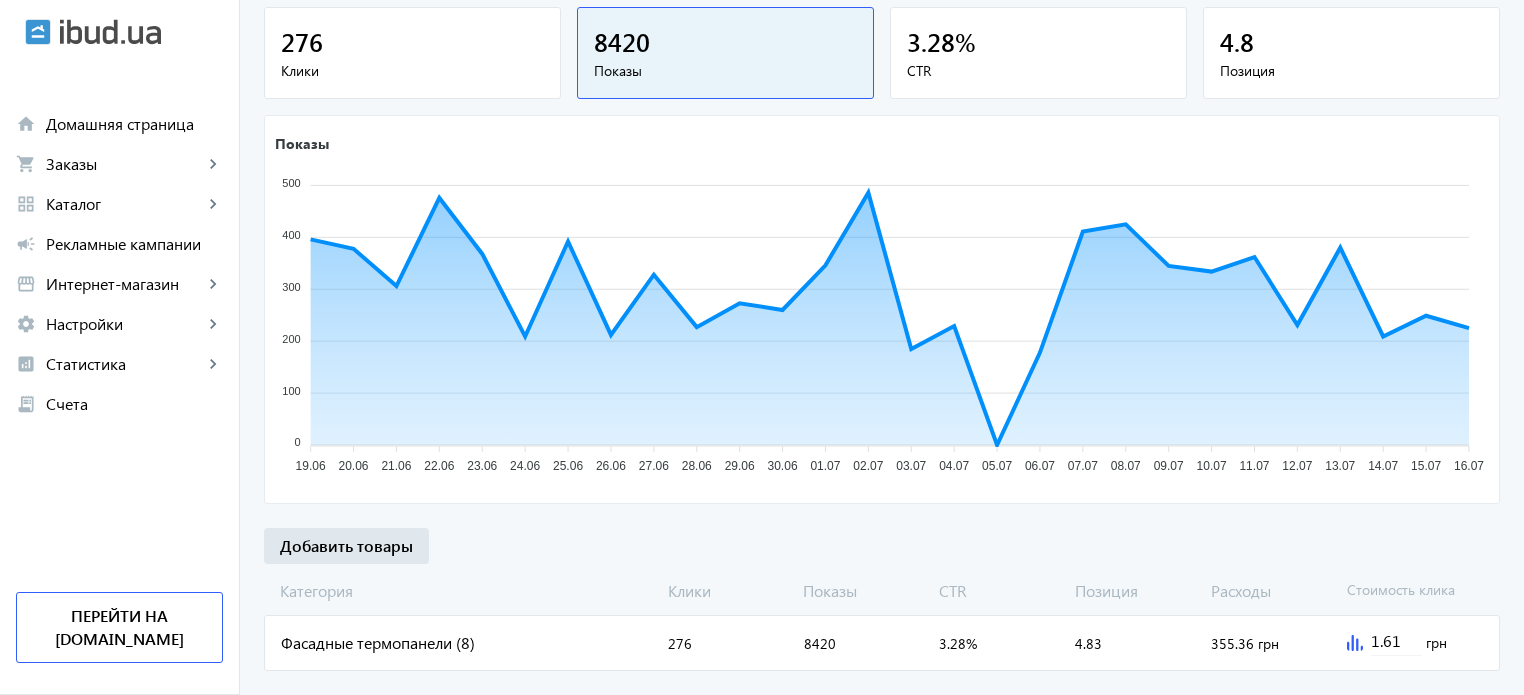 scroll, scrollTop: 336, scrollLeft: 0, axis: vertical 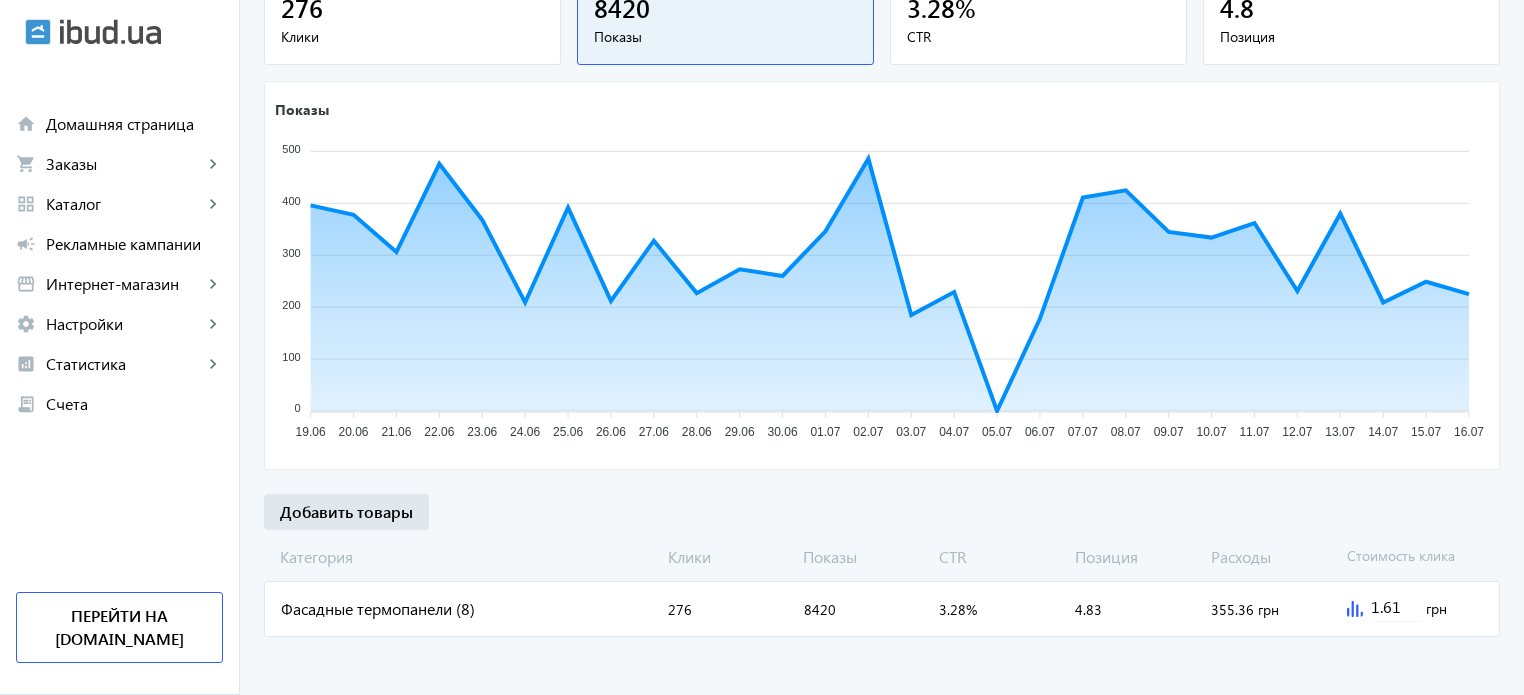 click on "Фасадные термопанели (8)" 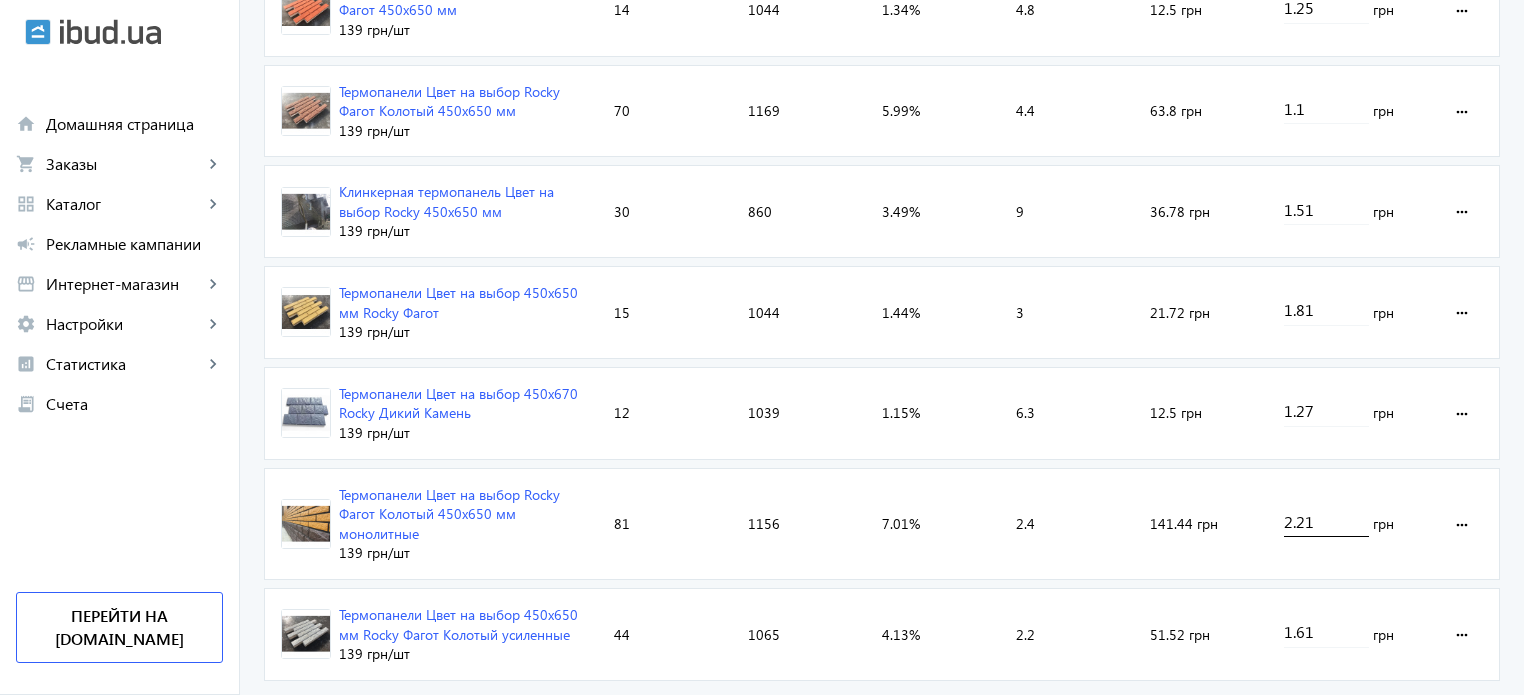 scroll, scrollTop: 966, scrollLeft: 0, axis: vertical 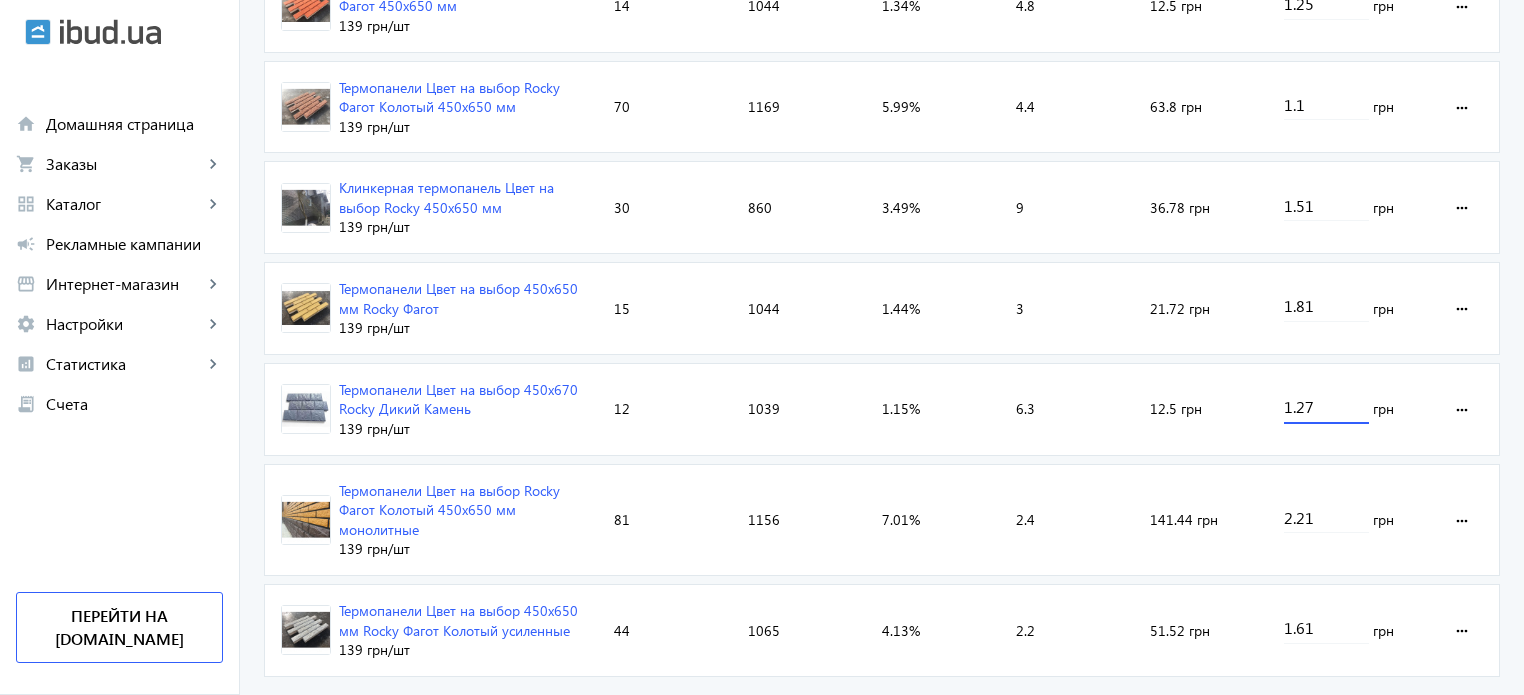 click on "1.27" at bounding box center (1326, 406) 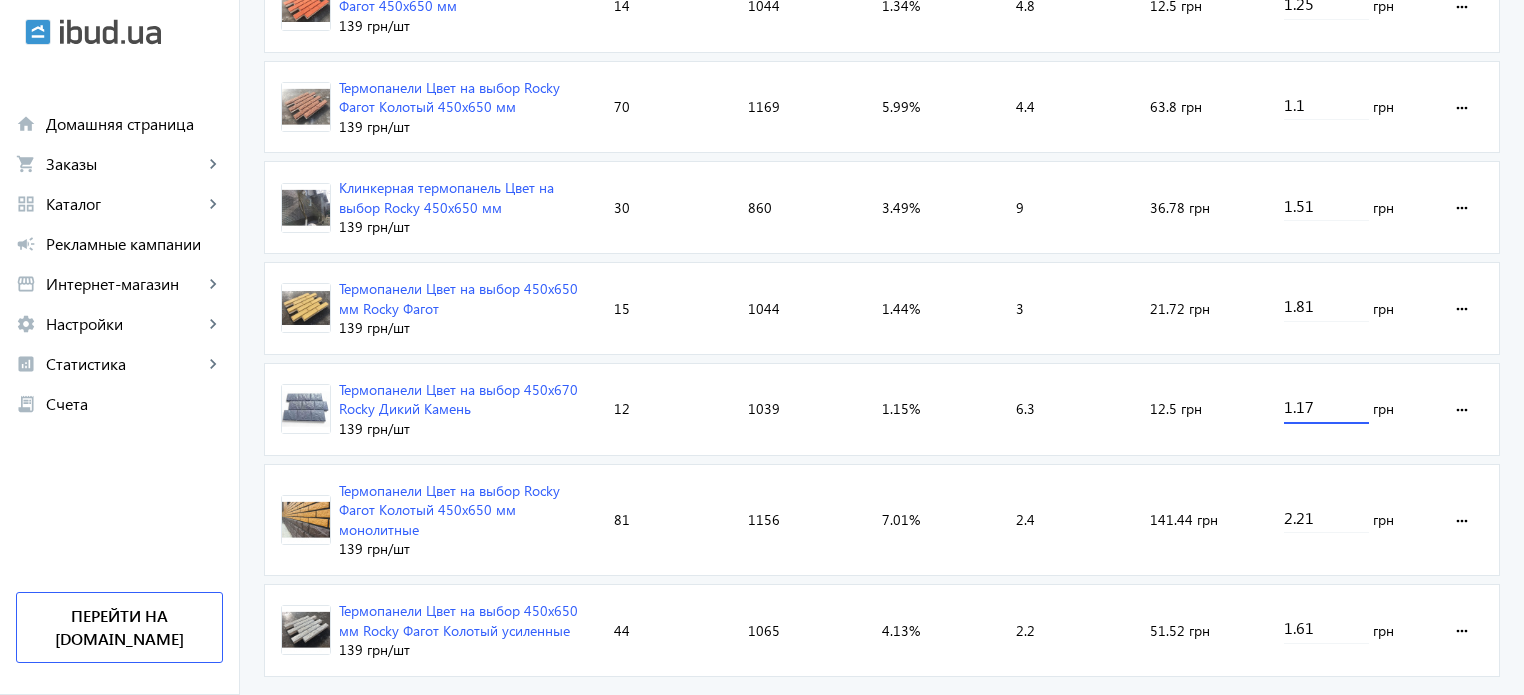 type on "1.17" 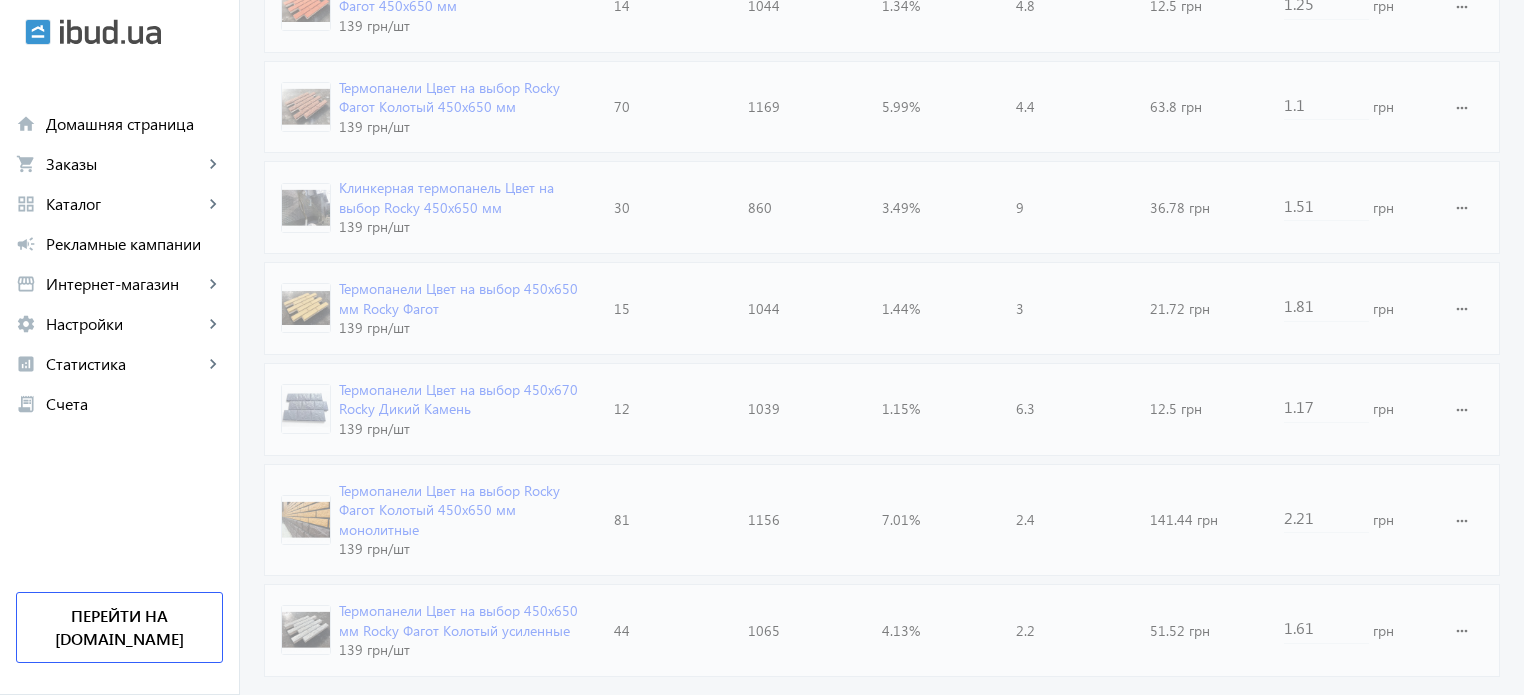 click on "arrow_back Каталоги рекламной кампании Фасадные термопанели 276 Клики 8420 Показы 3.28 % CTR 4.8 Позиция Показы 500 500 400 400 300 300 200 200 100 100 0 0 19.06 19.06 20.06 20.06 21.06 21.06 22.06 22.06 23.06 23.06 24.06 24.06 25.06 25.06 26.06 26.06 27.06 27.06 28.06 28.06 29.06 29.06 30.06 30.06 01.07 01.07 02.07 02.07 03.07 03.07 04.07 04.07 05.07 05.07 06.07 06.07 07.07 07.07 08.07 08.07 09.07 09.07 10.07 10.07 11.07 11.07 12.07 12.07 13.07 13.07 14.07 14.07 15.07 15.07 16.07 16.07 27.06 Показы:  328 27.06 Объявление Клики Показы CTR Позиция Расходы Стоимость клика Термопанели Цвет на выбор Rocky Дикий Камень 450х670 мм 139 грн /шт Клики:  10 Показы:  1043 CTR:  0.96% Позиция:  7.7 Расходы:  15.1 грн 1.67 грн more_horiz Термопанели Цвет на выбор Rocky Фагот 450x650 мм 139 грн /шт" 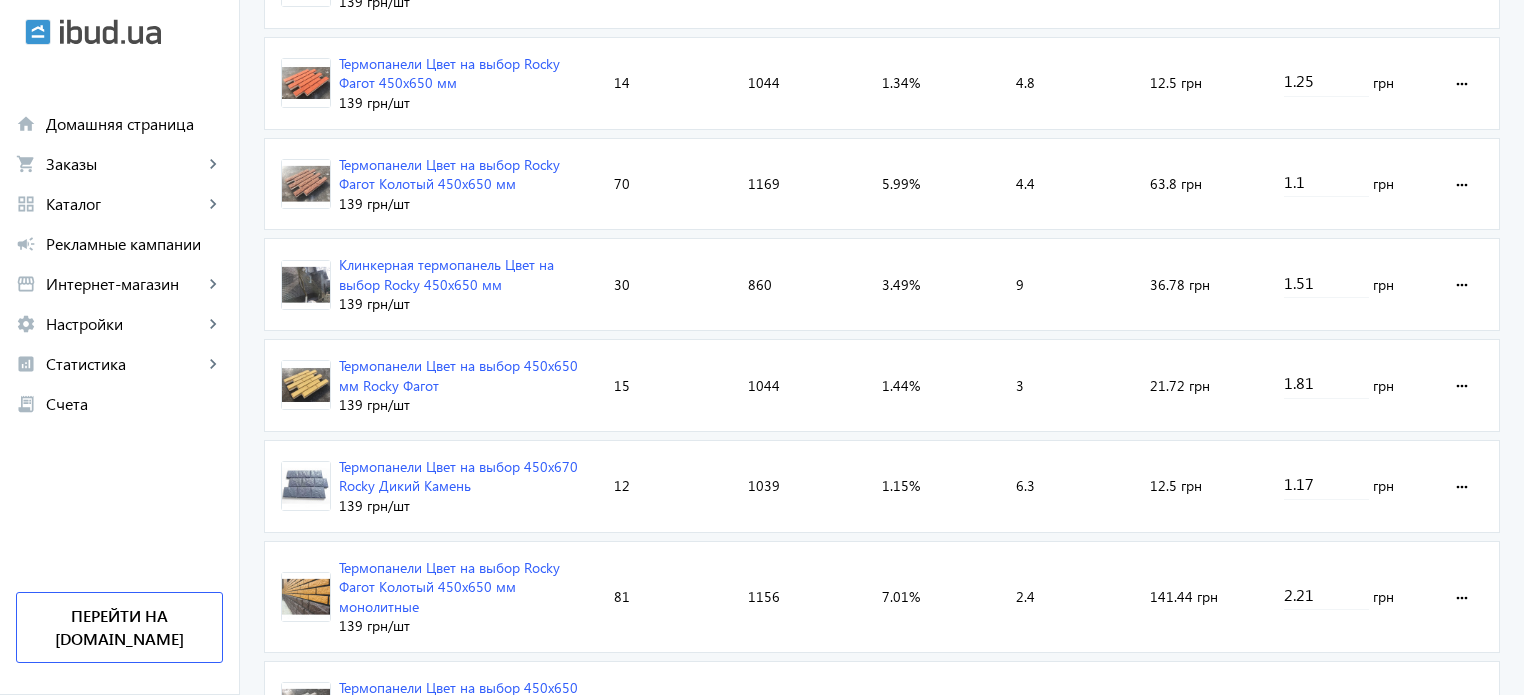 scroll, scrollTop: 887, scrollLeft: 0, axis: vertical 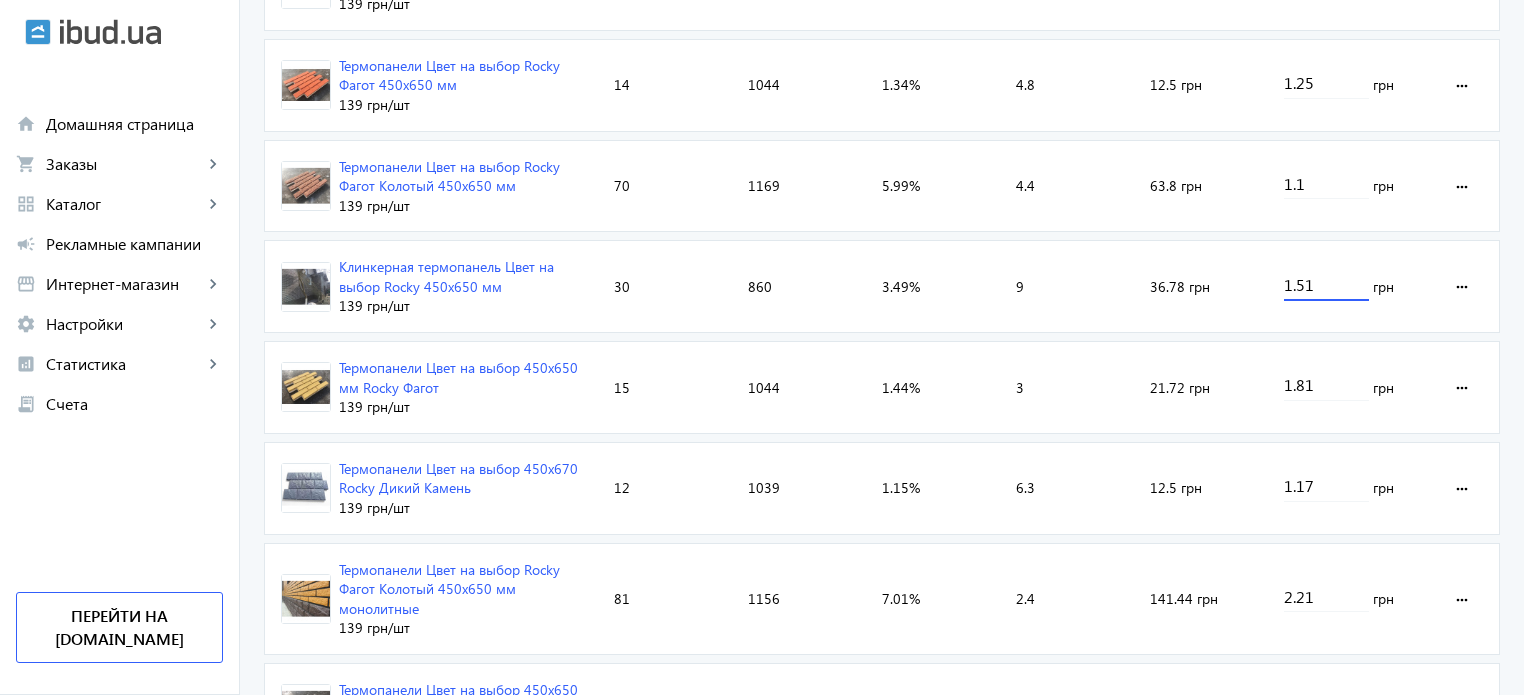 drag, startPoint x: 1296, startPoint y: 275, endPoint x: 1313, endPoint y: 278, distance: 17.262676 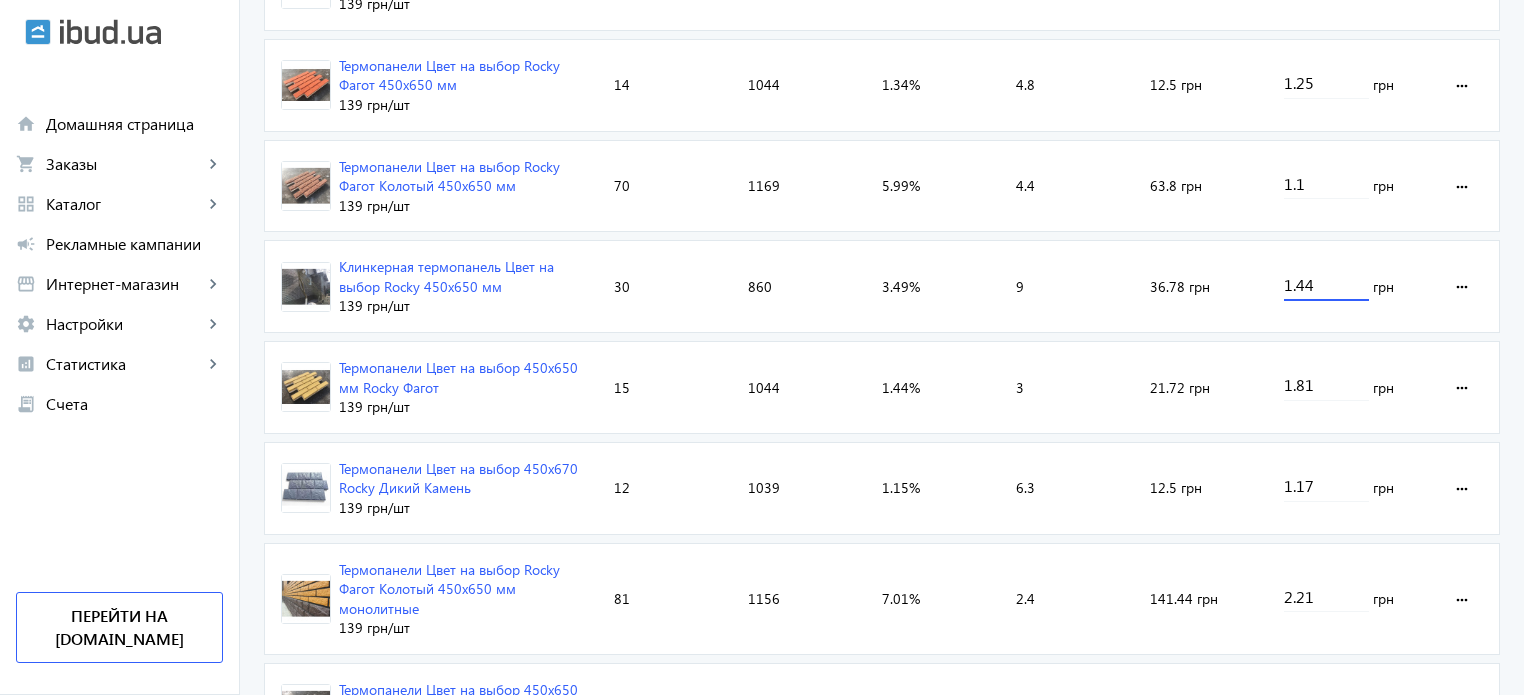 type on "1.44" 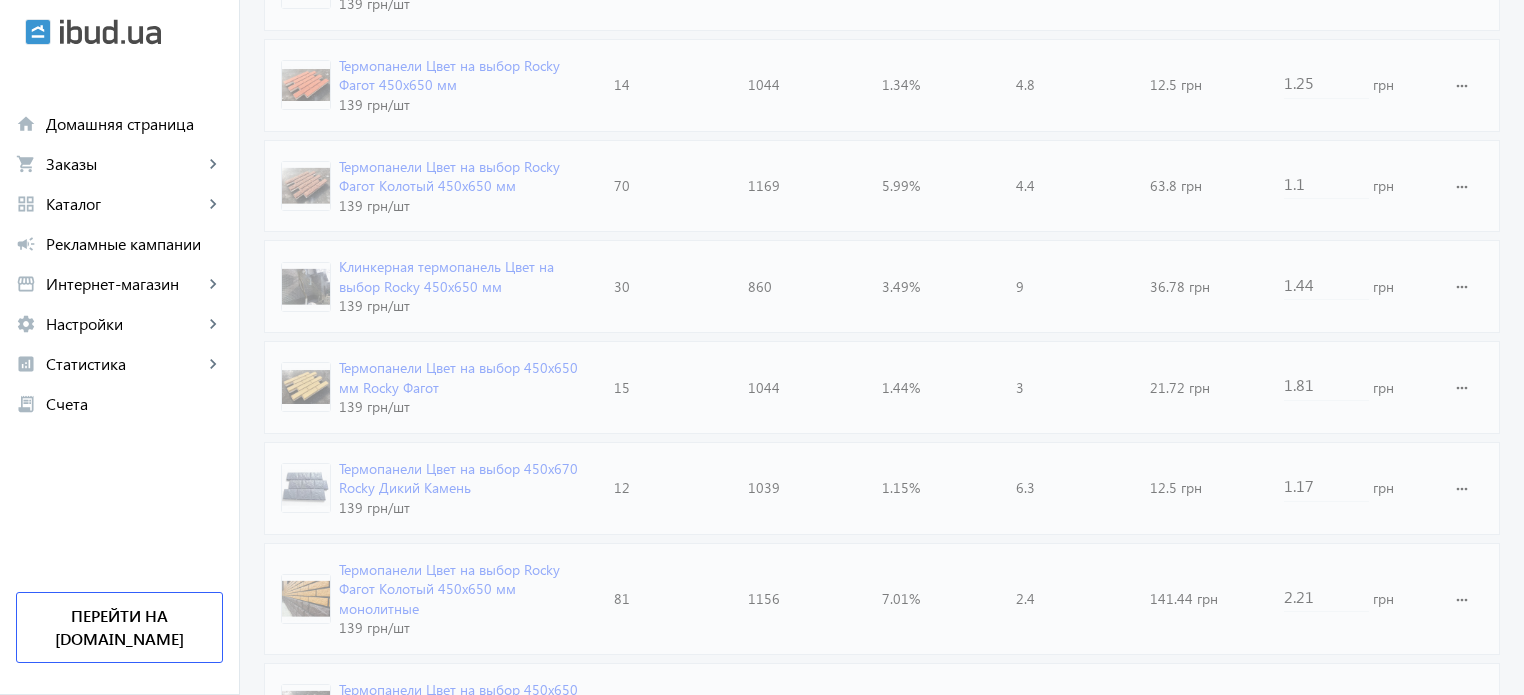 click on "arrow_back Каталоги рекламной кампании Фасадные термопанели 276 Клики 8420 Показы 3.28 % CTR 4.8 Позиция Показы 500 500 400 400 300 300 200 200 100 100 0 0 19.06 19.06 20.06 20.06 21.06 21.06 22.06 22.06 23.06 23.06 24.06 24.06 25.06 25.06 26.06 26.06 27.06 27.06 28.06 28.06 29.06 29.06 30.06 30.06 01.07 01.07 02.07 02.07 03.07 03.07 04.07 04.07 05.07 05.07 06.07 06.07 07.07 07.07 08.07 08.07 09.07 09.07 10.07 10.07 11.07 11.07 12.07 12.07 13.07 13.07 14.07 14.07 15.07 15.07 16.07 16.07 27.06 Показы:  328 27.06 Объявление Клики Показы CTR Позиция Расходы Стоимость клика Термопанели Цвет на выбор Rocky Дикий Камень 450х670 мм 139 грн /шт Клики:  10 Показы:  1043 CTR:  0.96% Позиция:  7.7 Расходы:  15.1 грн 1.67 грн more_horiz Термопанели Цвет на выбор Rocky Фагот 450x650 мм 139 грн /шт" 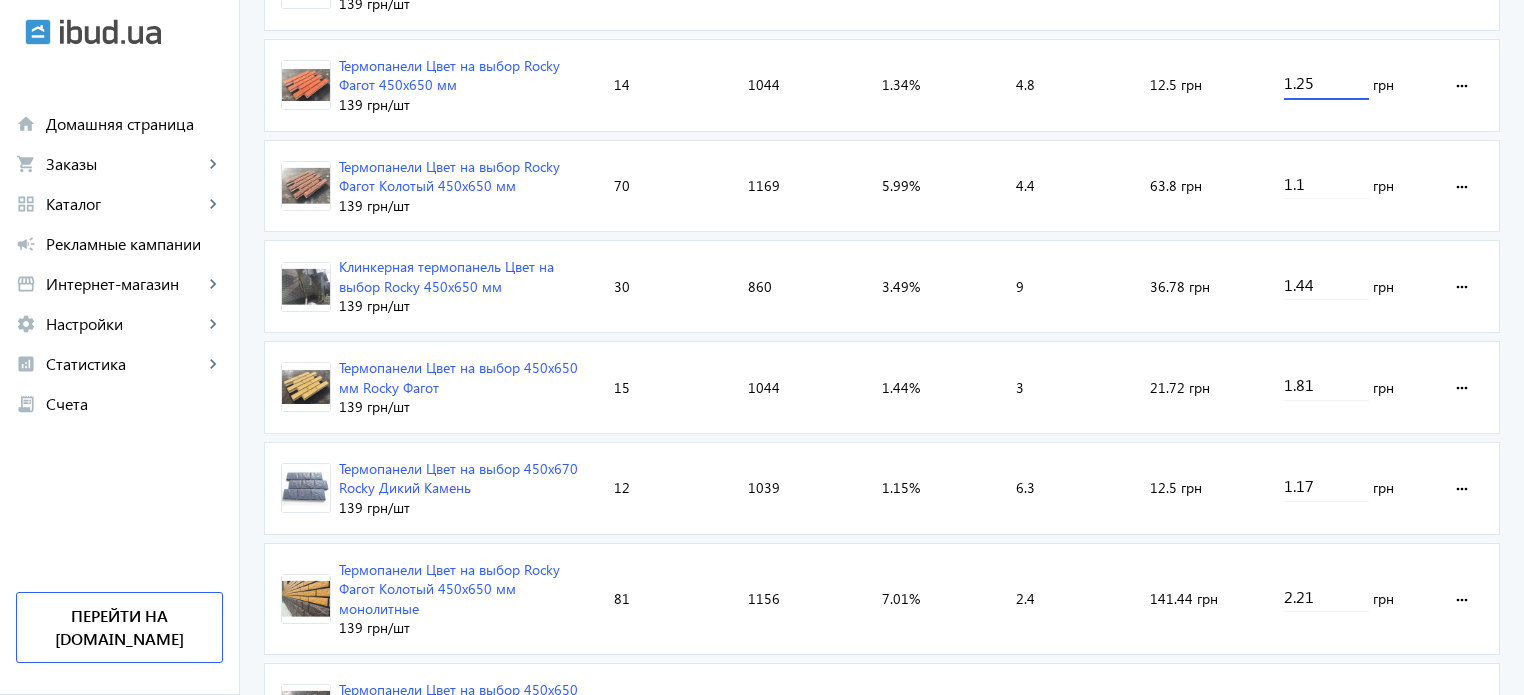 drag, startPoint x: 1296, startPoint y: 83, endPoint x: 1306, endPoint y: 90, distance: 12.206555 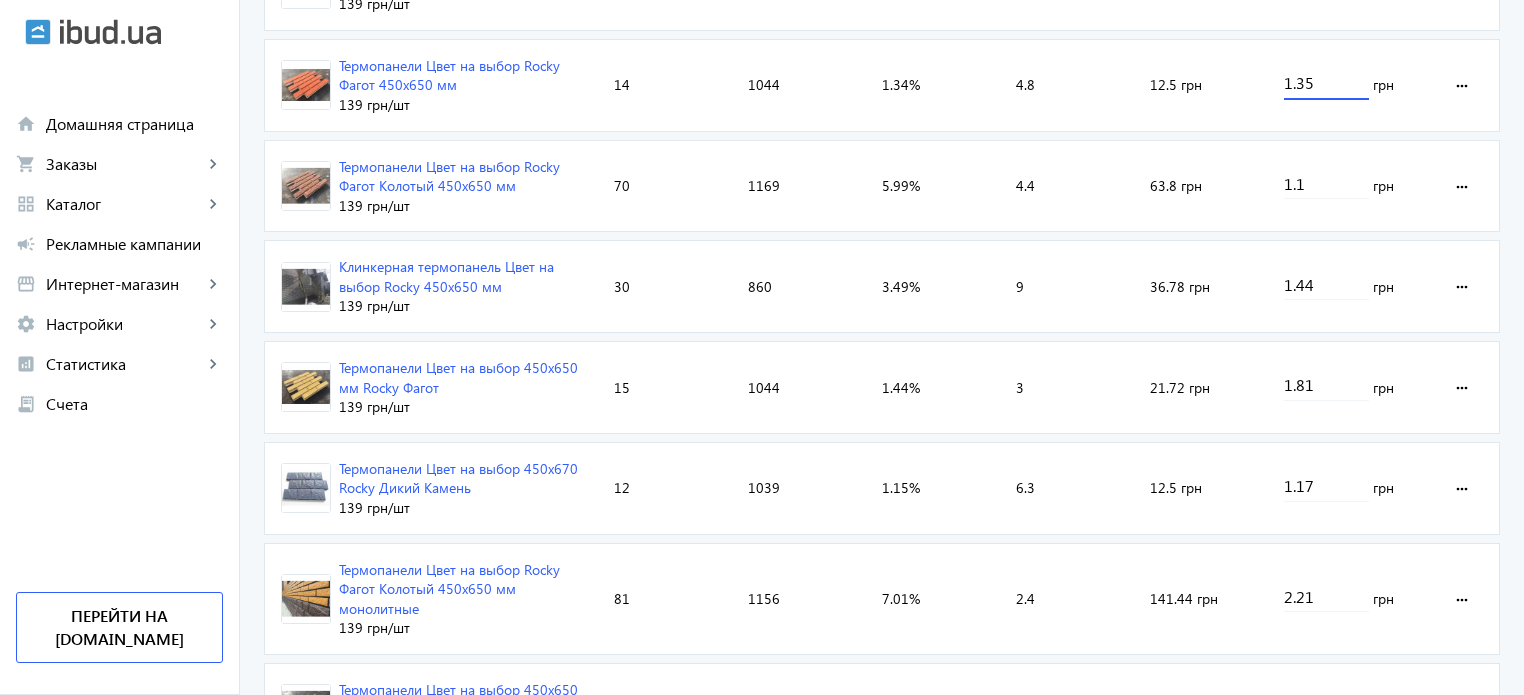 type on "1.35" 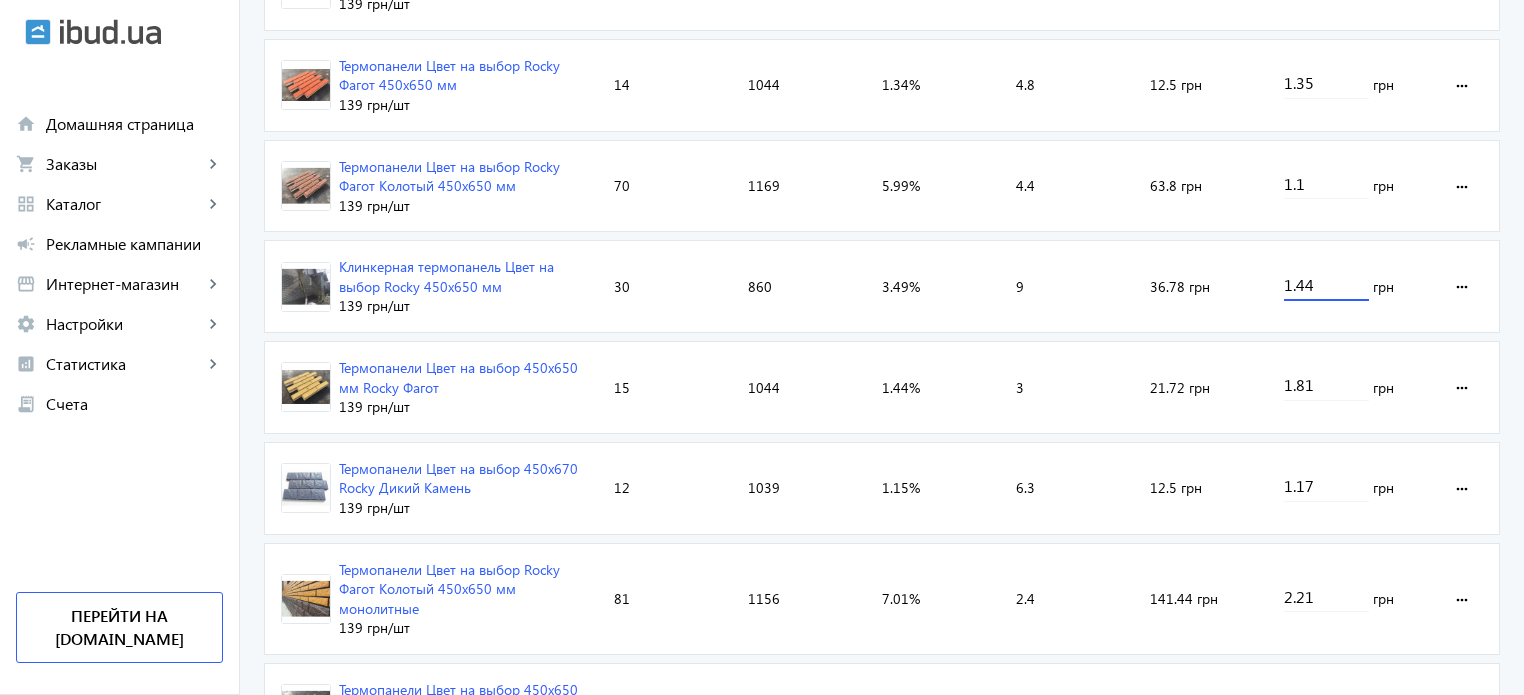 click on "1.44" at bounding box center (1326, 284) 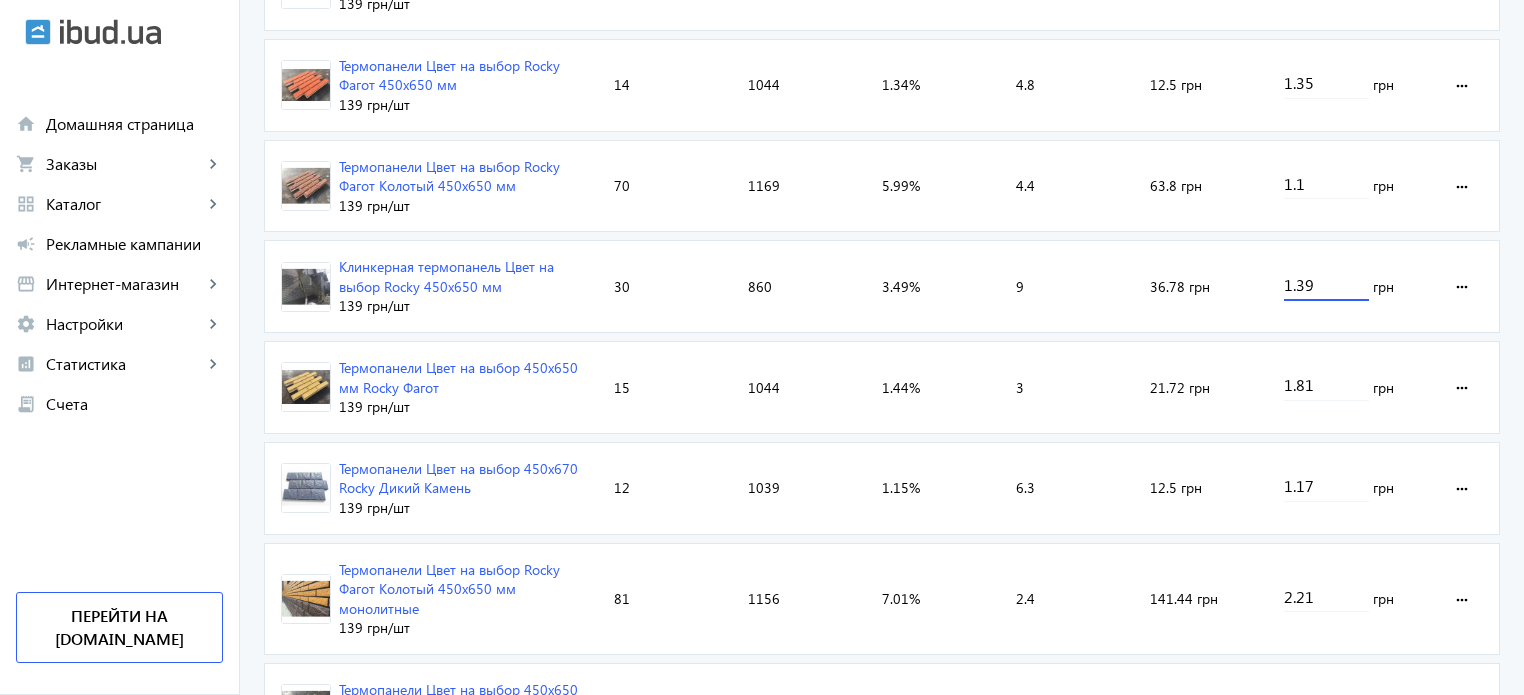 scroll, scrollTop: 279, scrollLeft: 0, axis: vertical 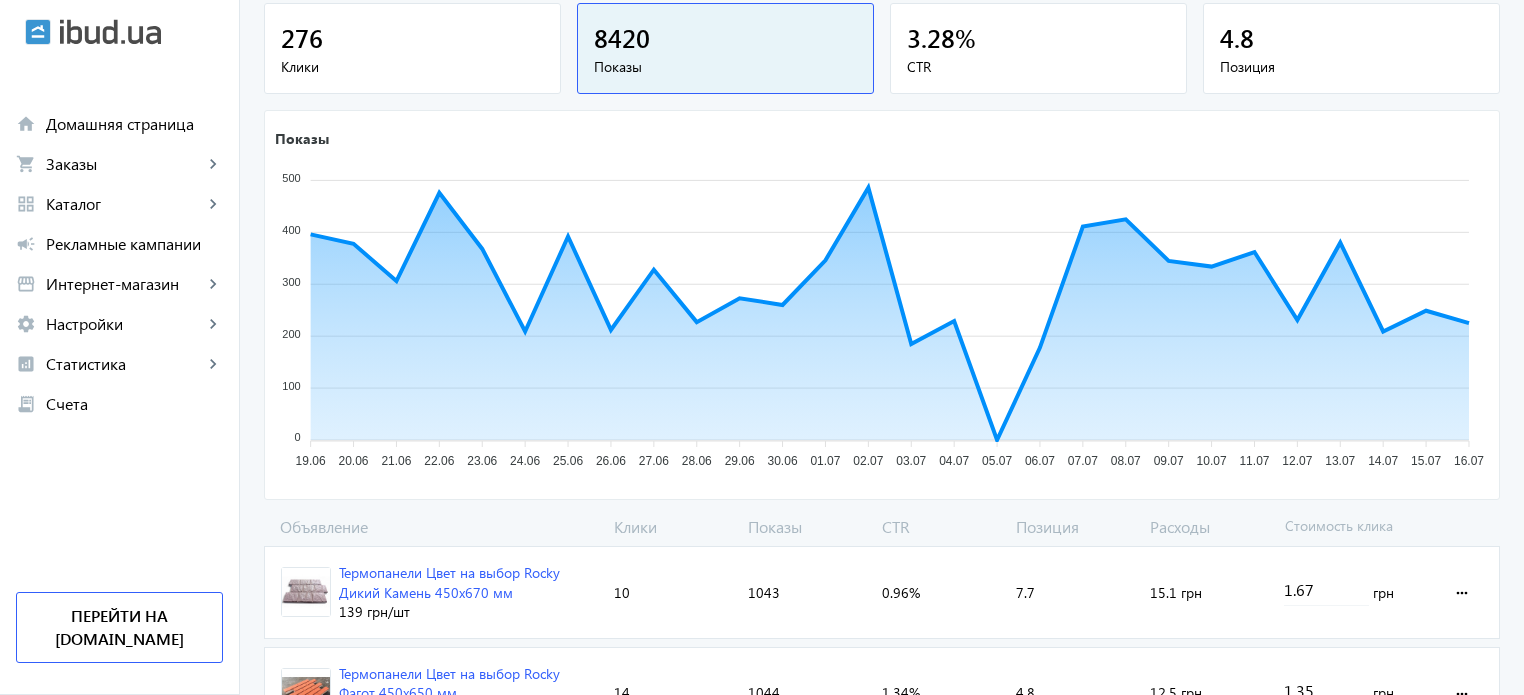 type on "1.39" 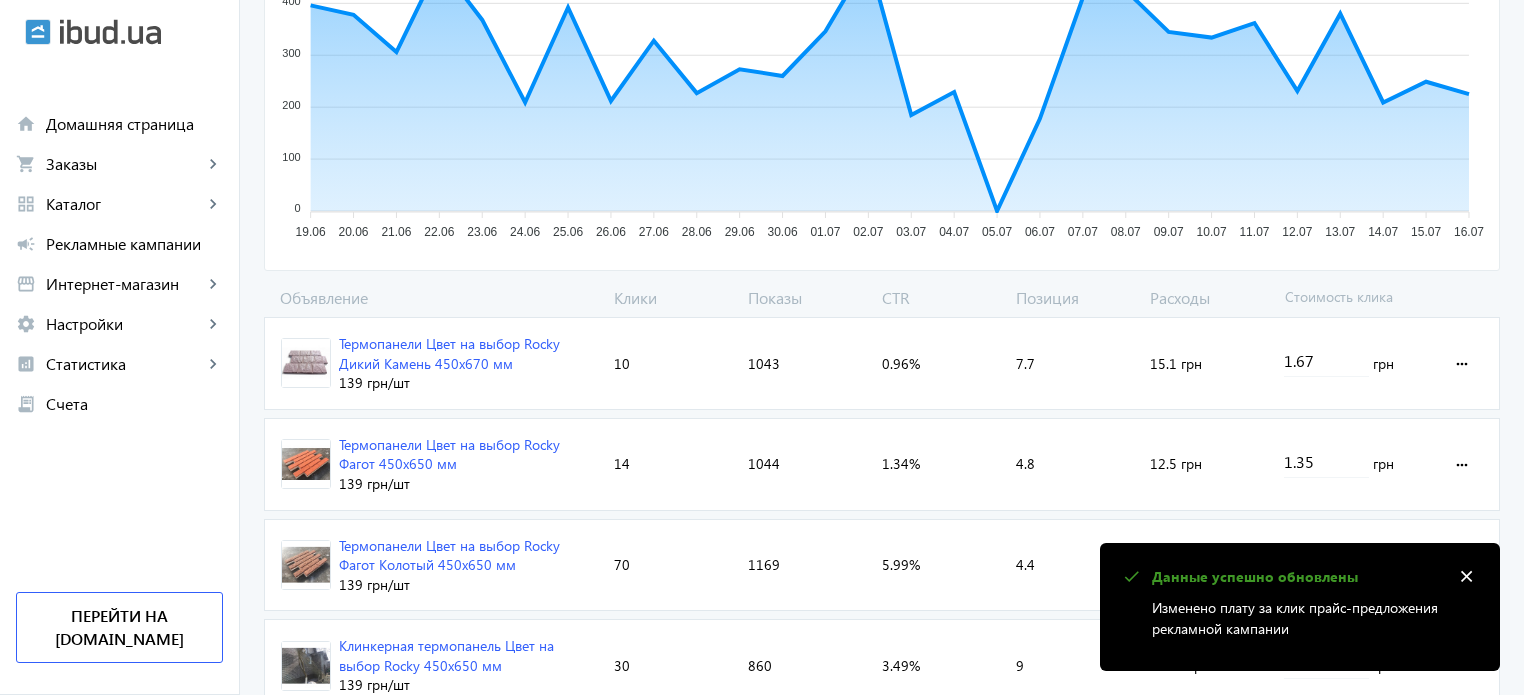 scroll, scrollTop: 645, scrollLeft: 0, axis: vertical 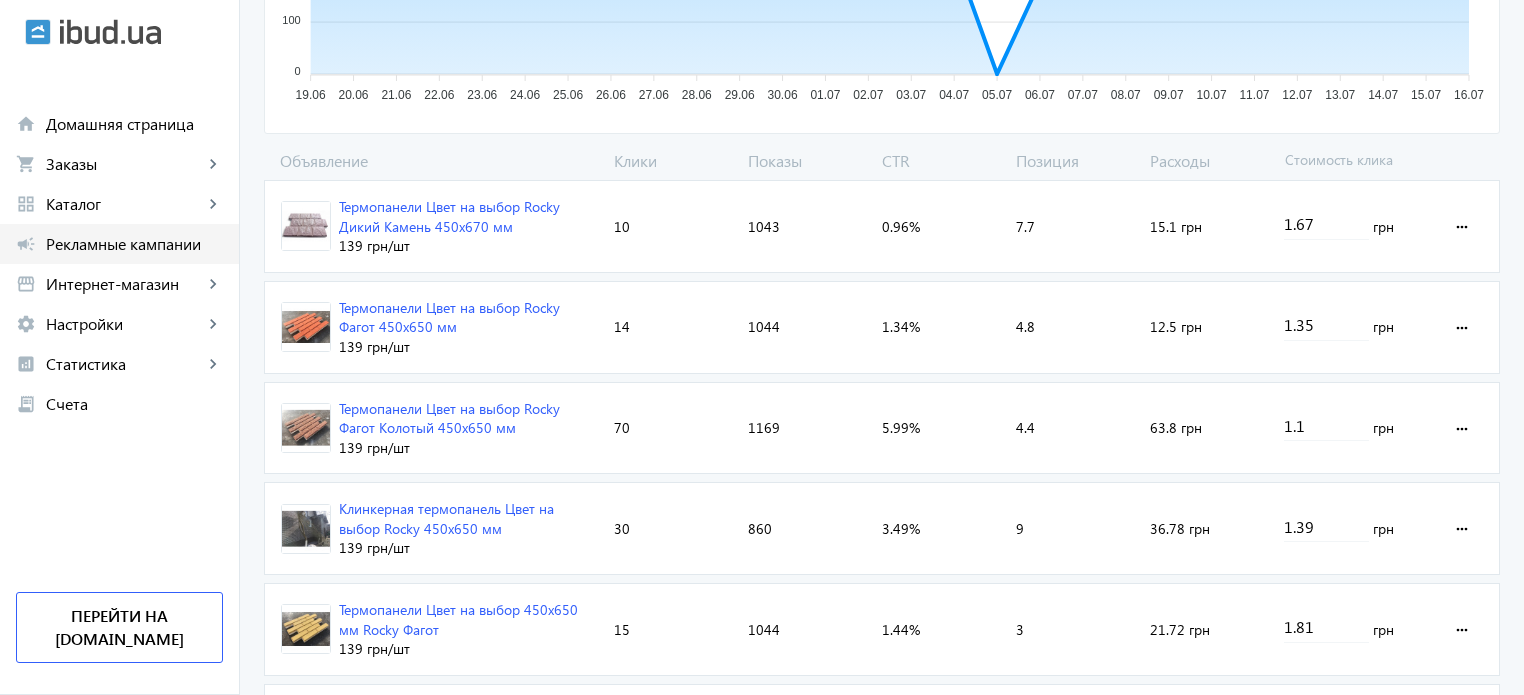 click on "campaign Рекламные кампании" 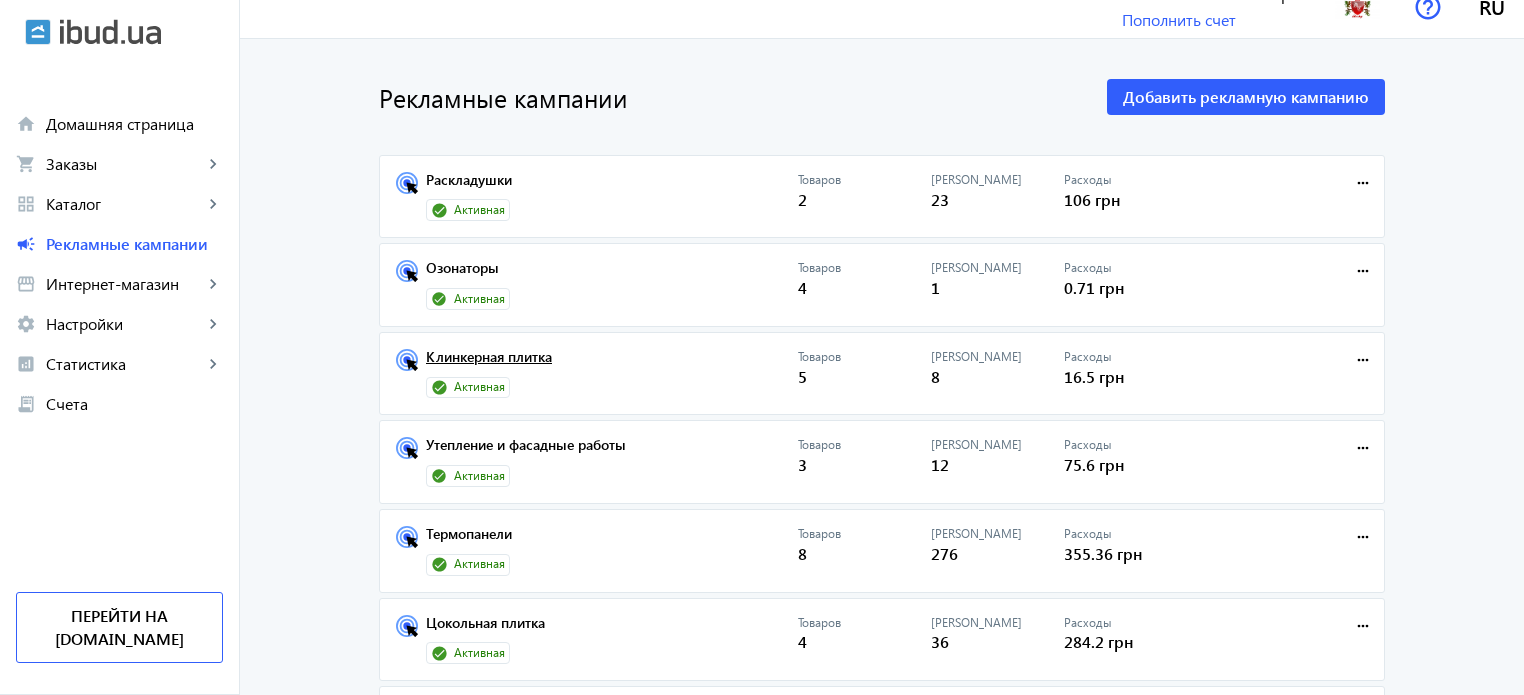 scroll, scrollTop: 212, scrollLeft: 0, axis: vertical 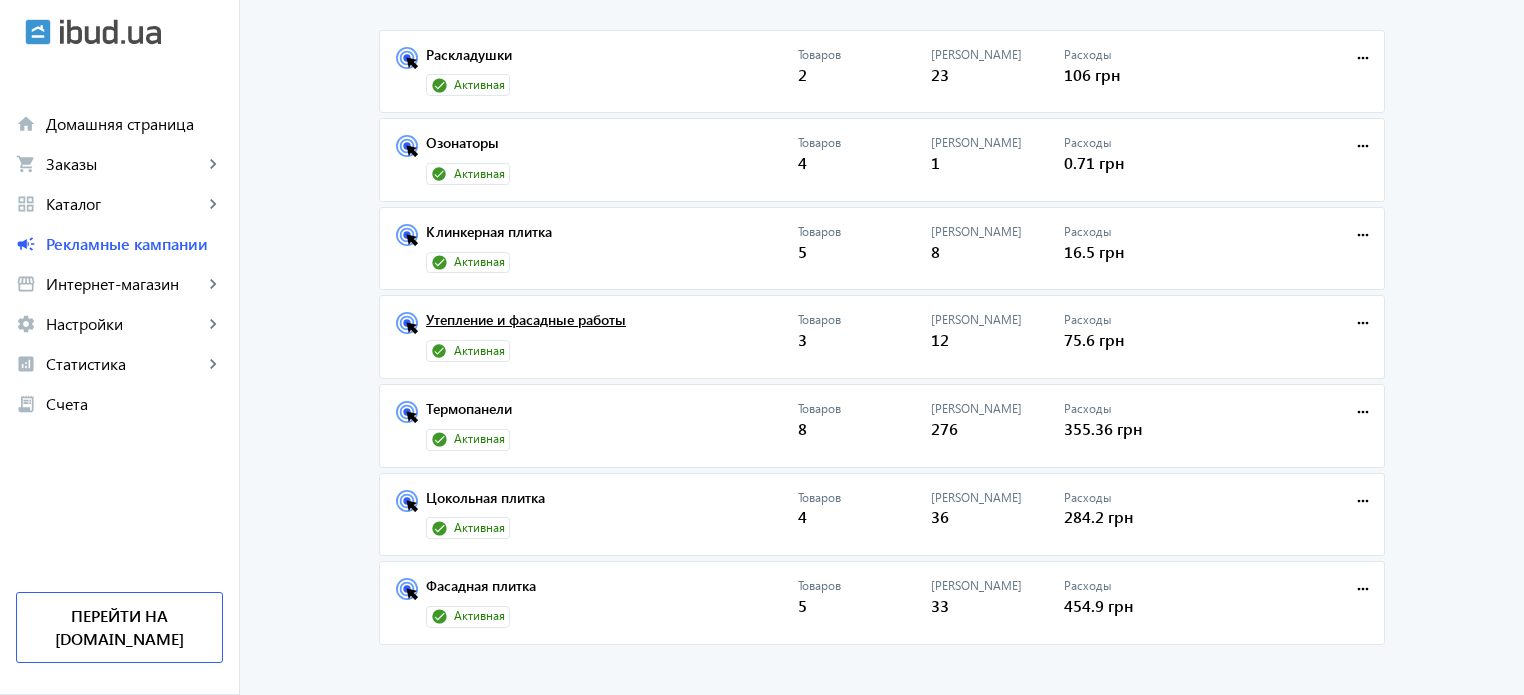 click on "Утепление и фасадные работы" at bounding box center [612, 326] 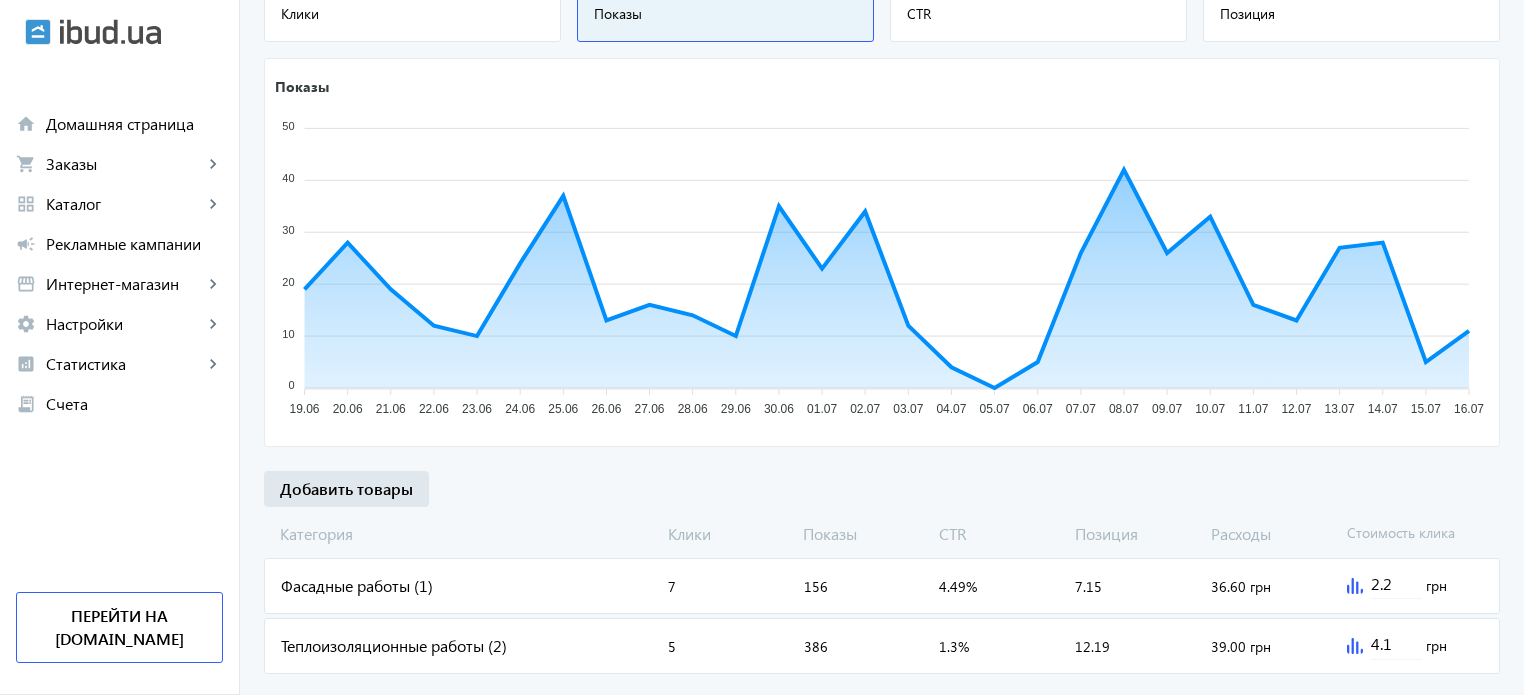 scroll, scrollTop: 366, scrollLeft: 0, axis: vertical 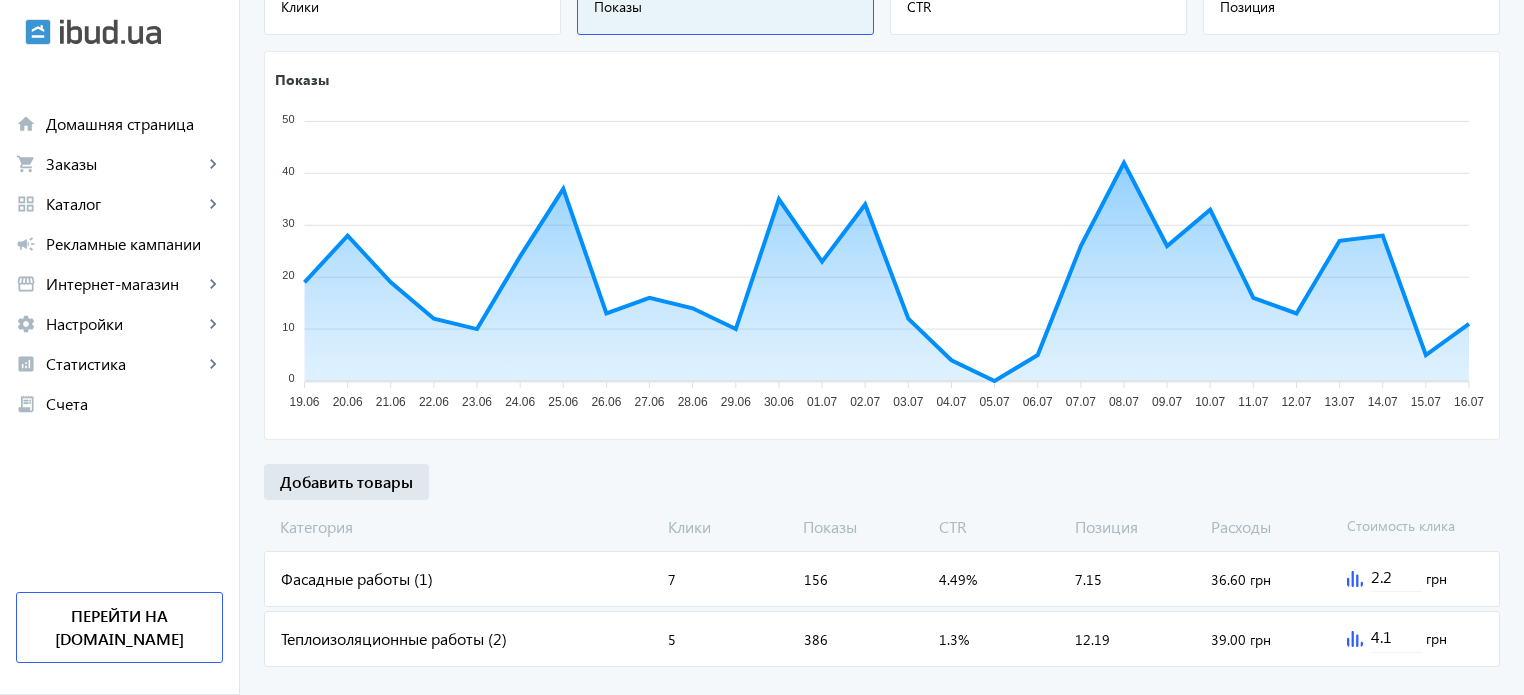 click on "Теплоизоляционные работы (2)" 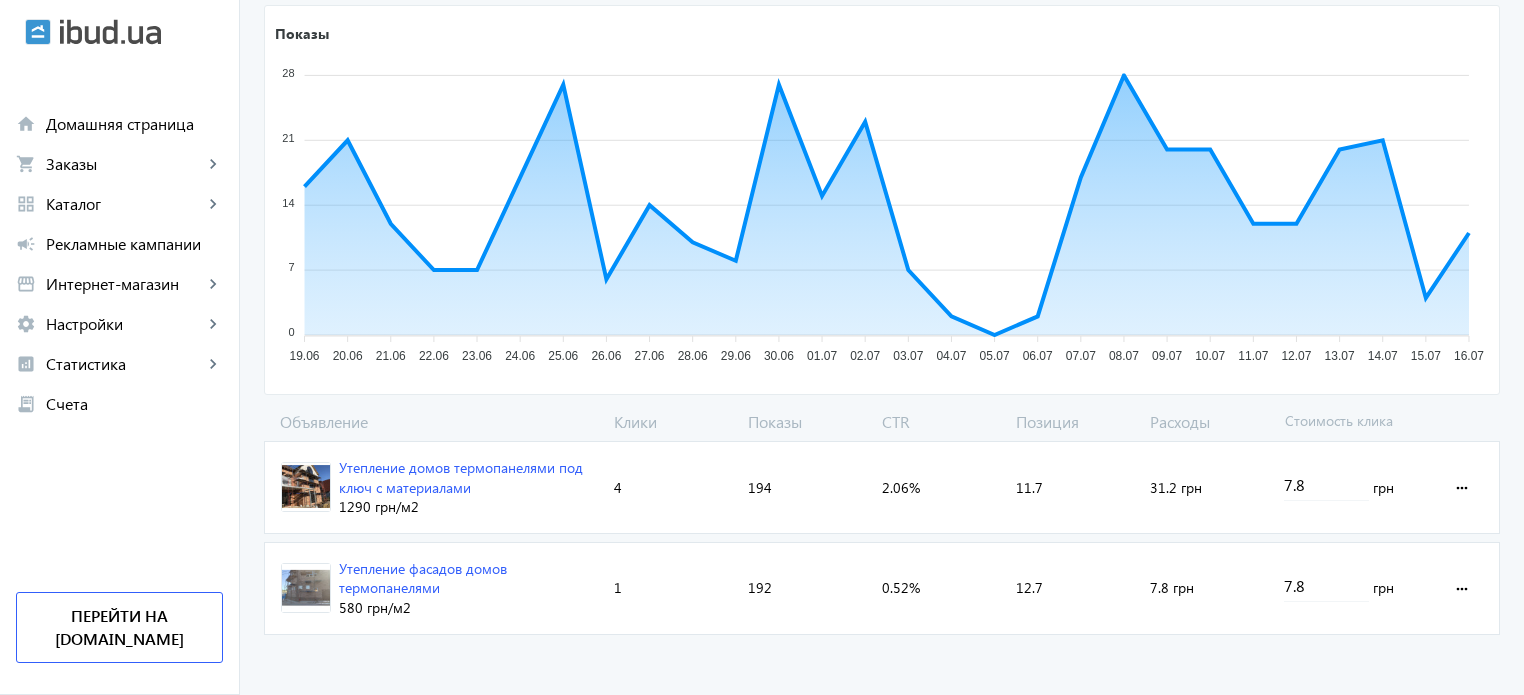 scroll, scrollTop: 384, scrollLeft: 0, axis: vertical 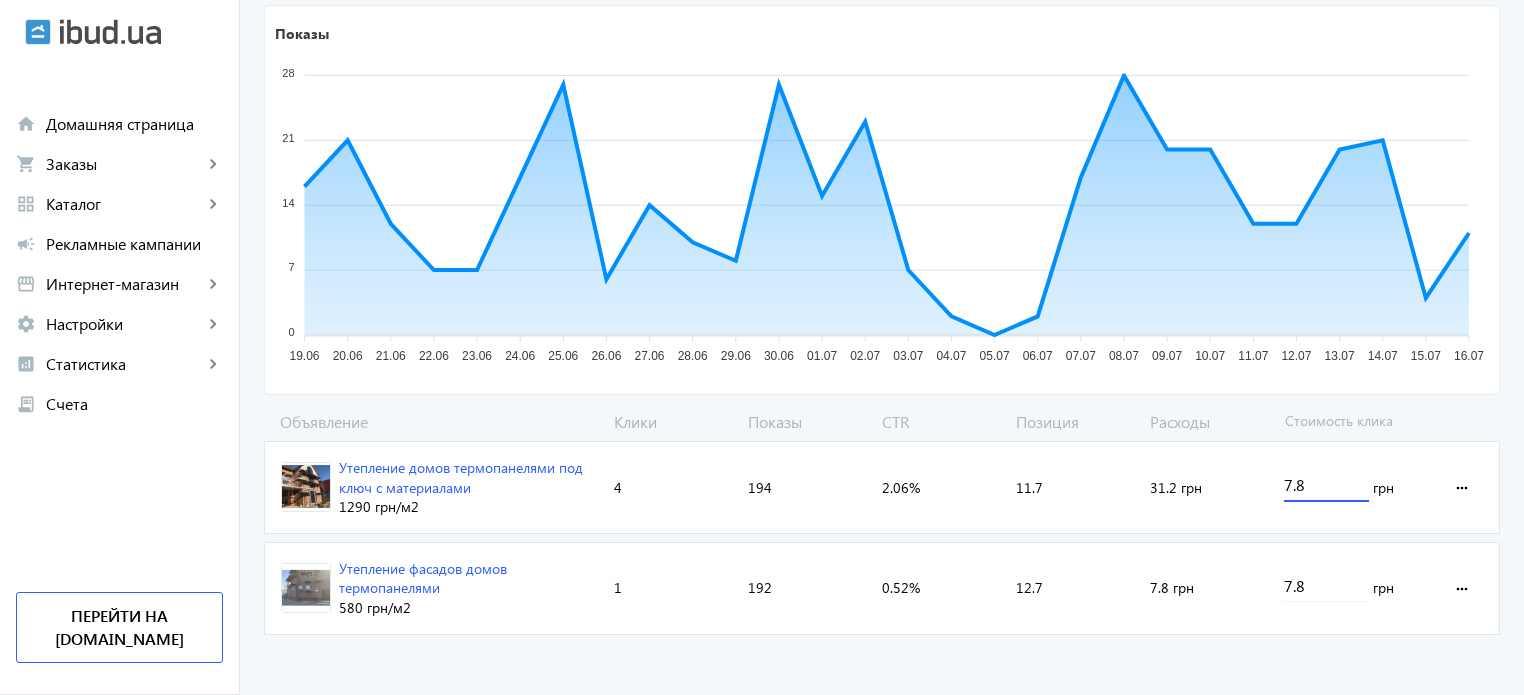 drag, startPoint x: 1290, startPoint y: 487, endPoint x: 1268, endPoint y: 486, distance: 22.022715 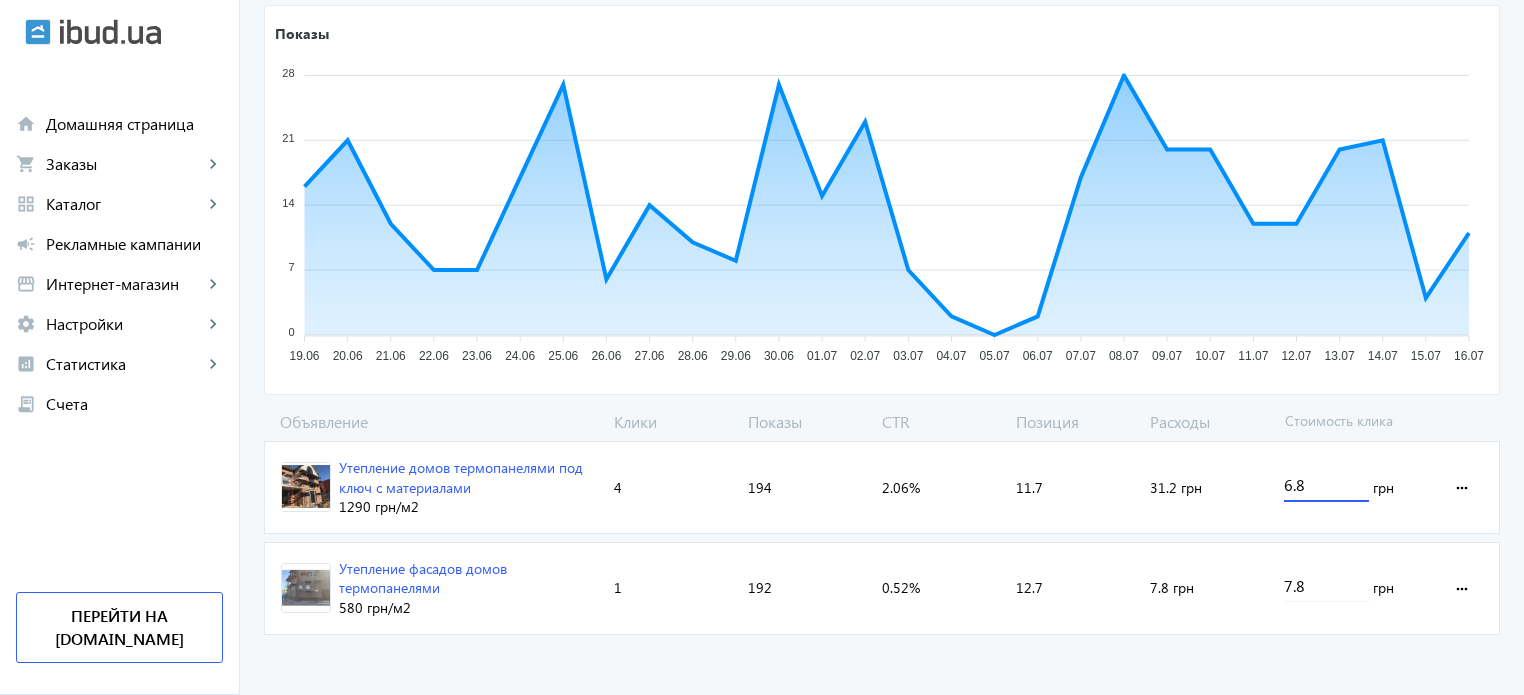 click on "6.8" at bounding box center [1326, 484] 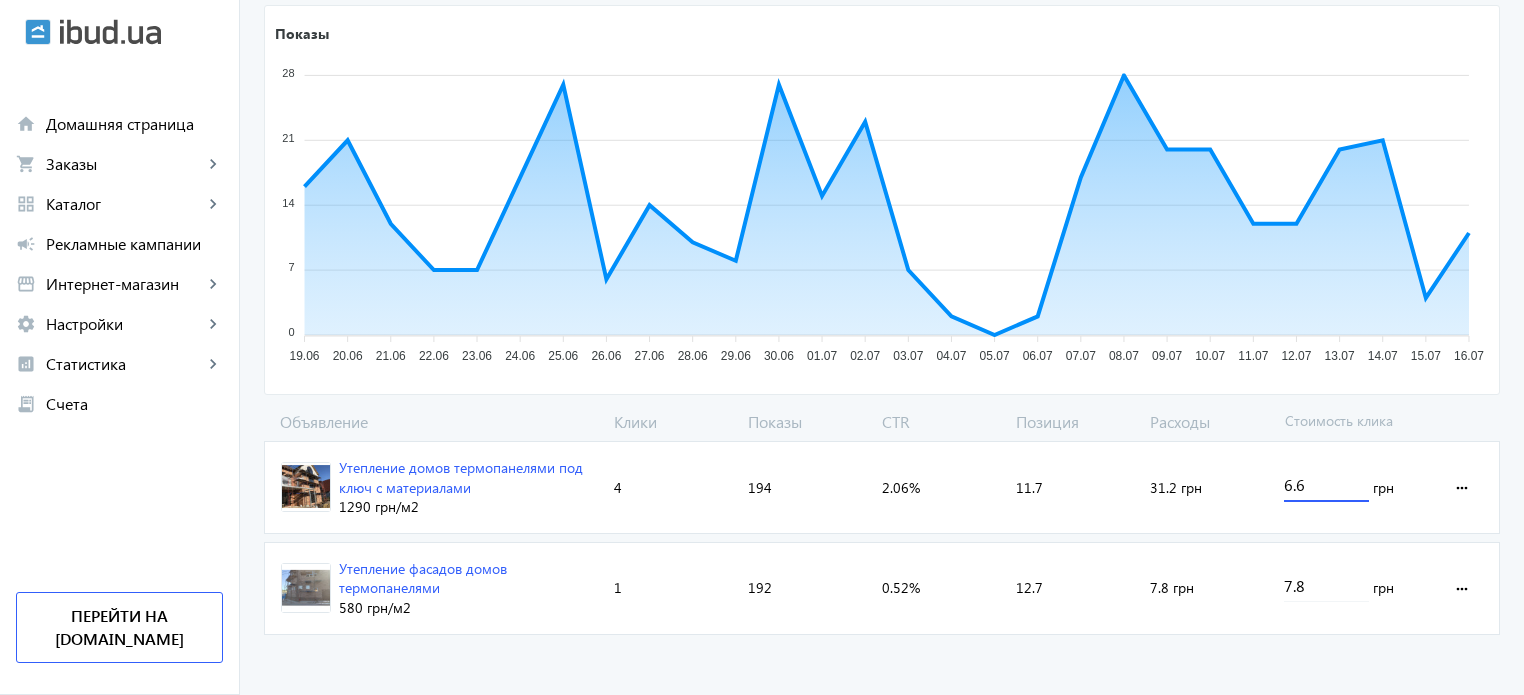 click on "arrow_back Каталоги рекламной кампании Теплоизоляционные работы 5 Клики 386 Показы 1.3 % CTR 12.2 Позиция Показы 28 28 21 21 14 14 7 7 0 0 19.06 19.06 20.06 20.06 21.06 21.06 22.06 22.06 23.06 23.06 24.06 24.06 25.06 25.06 26.06 26.06 27.06 27.06 28.06 28.06 29.06 29.06 30.06 30.06 01.07 01.07 02.07 02.07 03.07 03.07 04.07 04.07 05.07 05.07 06.07 06.07 07.07 07.07 08.07 08.07 09.07 09.07 10.07 10.07 11.07 11.07 12.07 12.07 13.07 13.07 14.07 14.07 15.07 15.07 16.07 16.07 28.06 Показы:  10 28.06 Объявление Клики Показы CTR Позиция Расходы Стоимость клика Утепление домов термопанелями под ключ с материалами 1290 грн /м2 Клики:  4 Показы:  194 CTR:  2.06% Позиция:  11.7 Расходы:  31.2 грн 6.6 грн more_horiz Утепление фасадов домов термопанелями 580 грн /м2 Клики:  1" 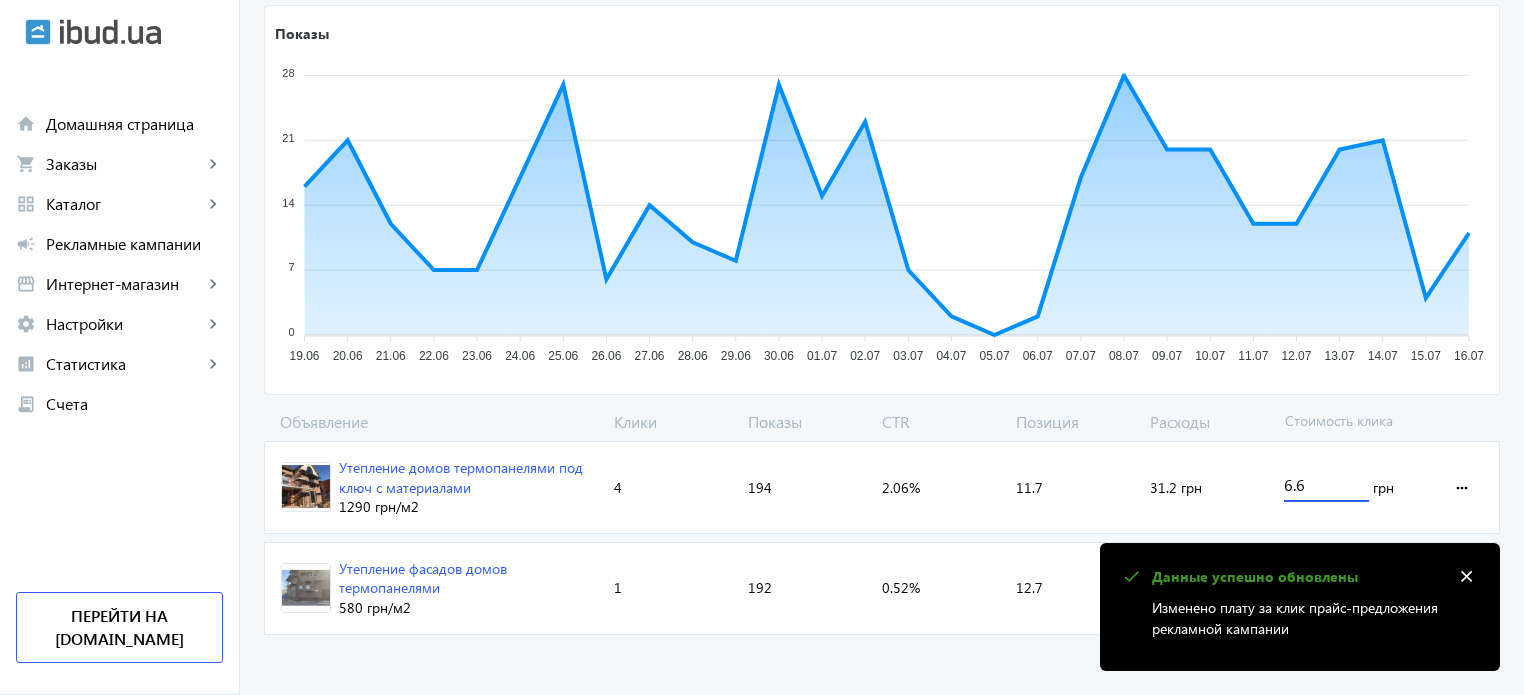 click on "6.6" at bounding box center [1326, 484] 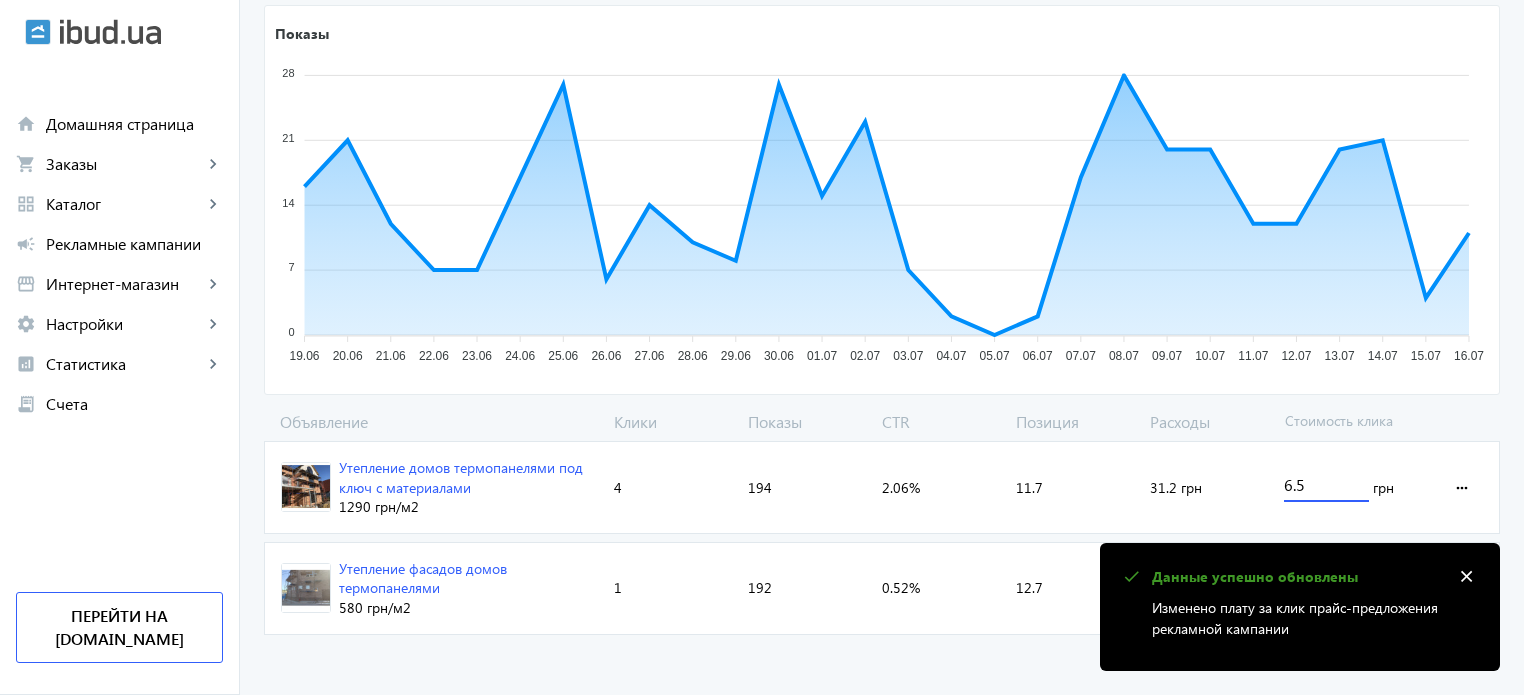click on "arrow_back Каталоги рекламной кампании Теплоизоляционные работы 5 Клики 386 Показы 1.3 % CTR 12.2 Позиция Показы 28 28 21 21 14 14 7 7 0 0 19.06 19.06 20.06 20.06 21.06 21.06 22.06 22.06 23.06 23.06 24.06 24.06 25.06 25.06 26.06 26.06 27.06 27.06 28.06 28.06 29.06 29.06 30.06 30.06 01.07 01.07 02.07 02.07 03.07 03.07 04.07 04.07 05.07 05.07 06.07 06.07 07.07 07.07 08.07 08.07 09.07 09.07 10.07 10.07 11.07 11.07 12.07 12.07 13.07 13.07 14.07 14.07 15.07 15.07 16.07 16.07 28.06 Показы:  10 28.06 Объявление Клики Показы CTR Позиция Расходы Стоимость клика Утепление домов термопанелями под ключ с материалами 1290 грн /м2 Клики:  4 Показы:  194 CTR:  2.06% Позиция:  11.7 Расходы:  31.2 грн 6.5 грн more_horiz Утепление фасадов домов термопанелями 580 грн /м2 Клики:  1" 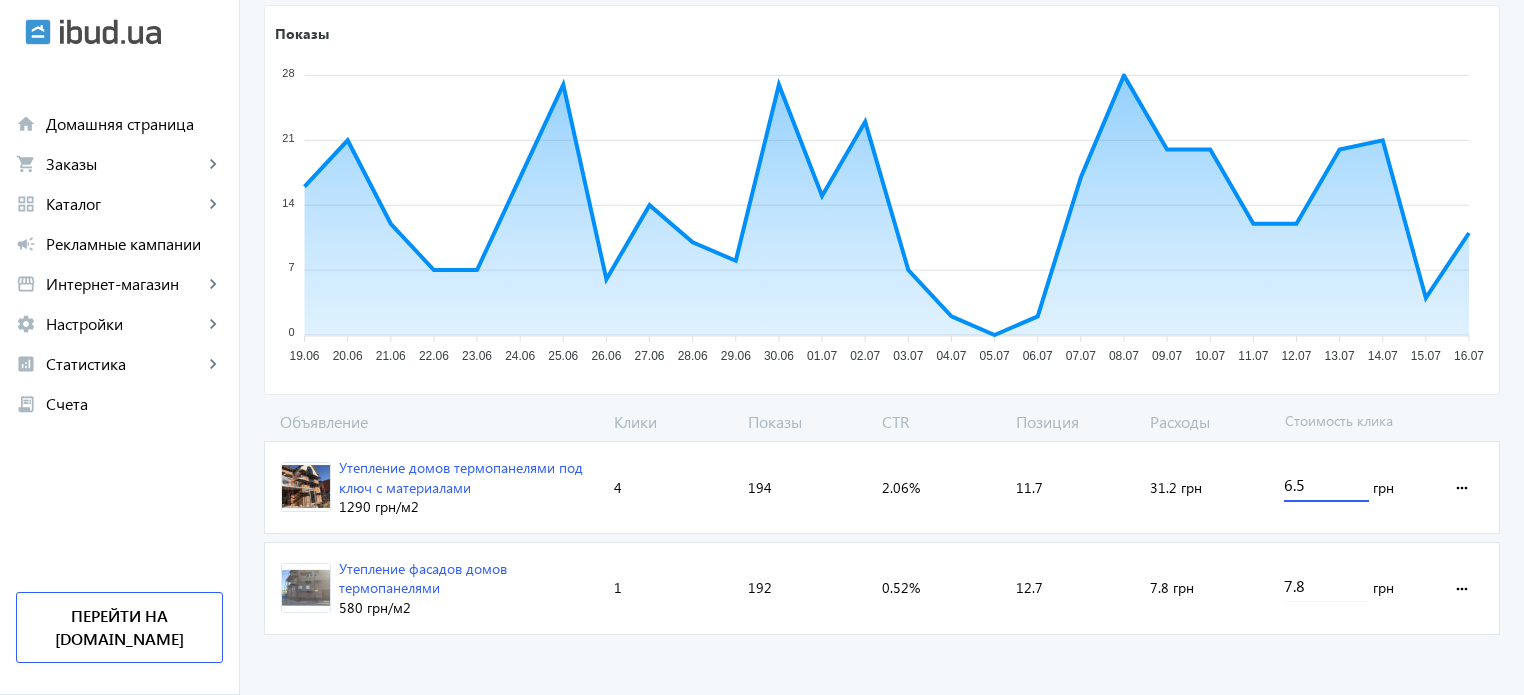 drag, startPoint x: 1291, startPoint y: 480, endPoint x: 1308, endPoint y: 484, distance: 17.464249 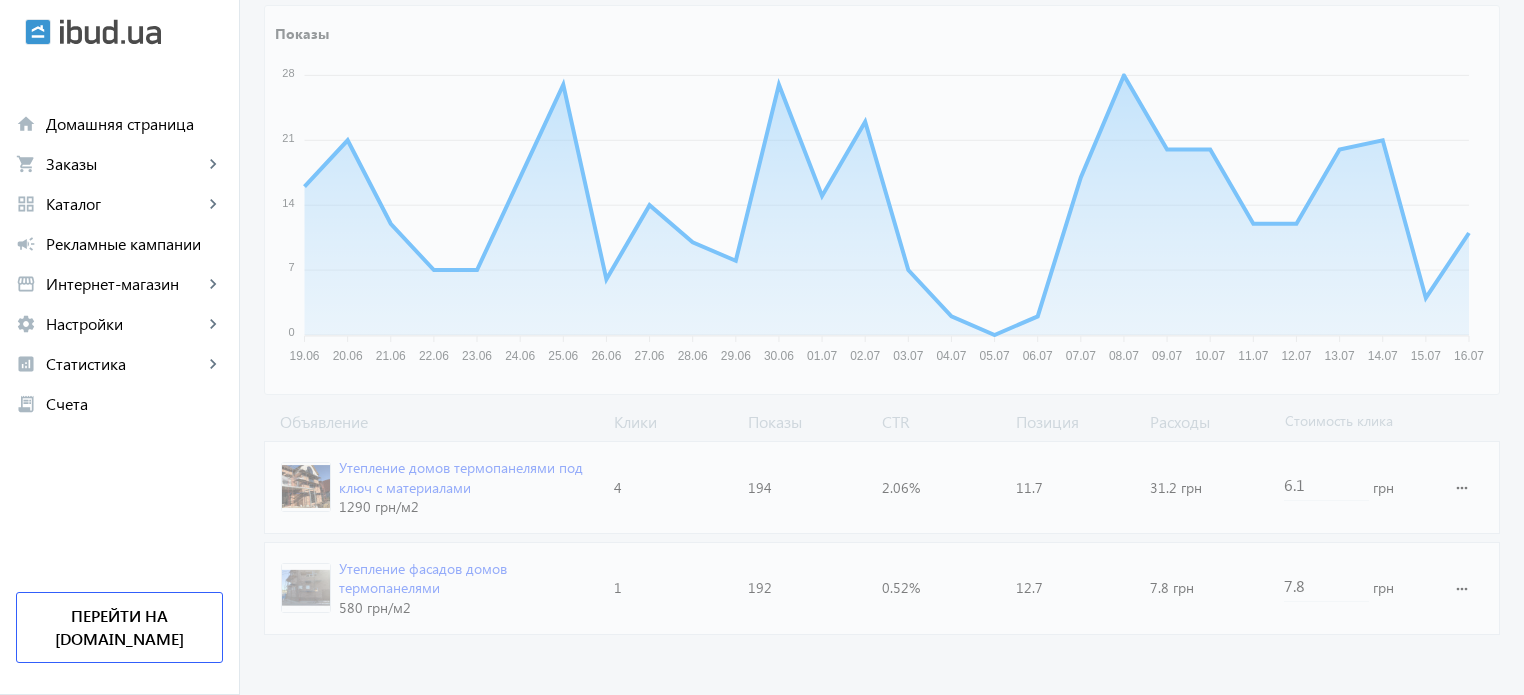 click on "arrow_back Каталоги рекламной кампании Теплоизоляционные работы 5 Клики 386 Показы 1.3 % CTR 12.2 Позиция Показы 28 28 21 21 14 14 7 7 0 0 19.06 19.06 20.06 20.06 21.06 21.06 22.06 22.06 23.06 23.06 24.06 24.06 25.06 25.06 26.06 26.06 27.06 27.06 28.06 28.06 29.06 29.06 30.06 30.06 01.07 01.07 02.07 02.07 03.07 03.07 04.07 04.07 05.07 05.07 06.07 06.07 07.07 07.07 08.07 08.07 09.07 09.07 10.07 10.07 11.07 11.07 12.07 12.07 13.07 13.07 14.07 14.07 15.07 15.07 16.07 16.07 28.06 Показы:  10 28.06 Объявление Клики Показы CTR Позиция Расходы Стоимость клика Утепление домов термопанелями под ключ с материалами 1290 грн /м2 Клики:  4 Показы:  194 CTR:  2.06% Позиция:  11.7 Расходы:  31.2 грн 6.1 грн more_horiz Утепление фасадов домов термопанелями 580 грн /м2 Клики:  1" 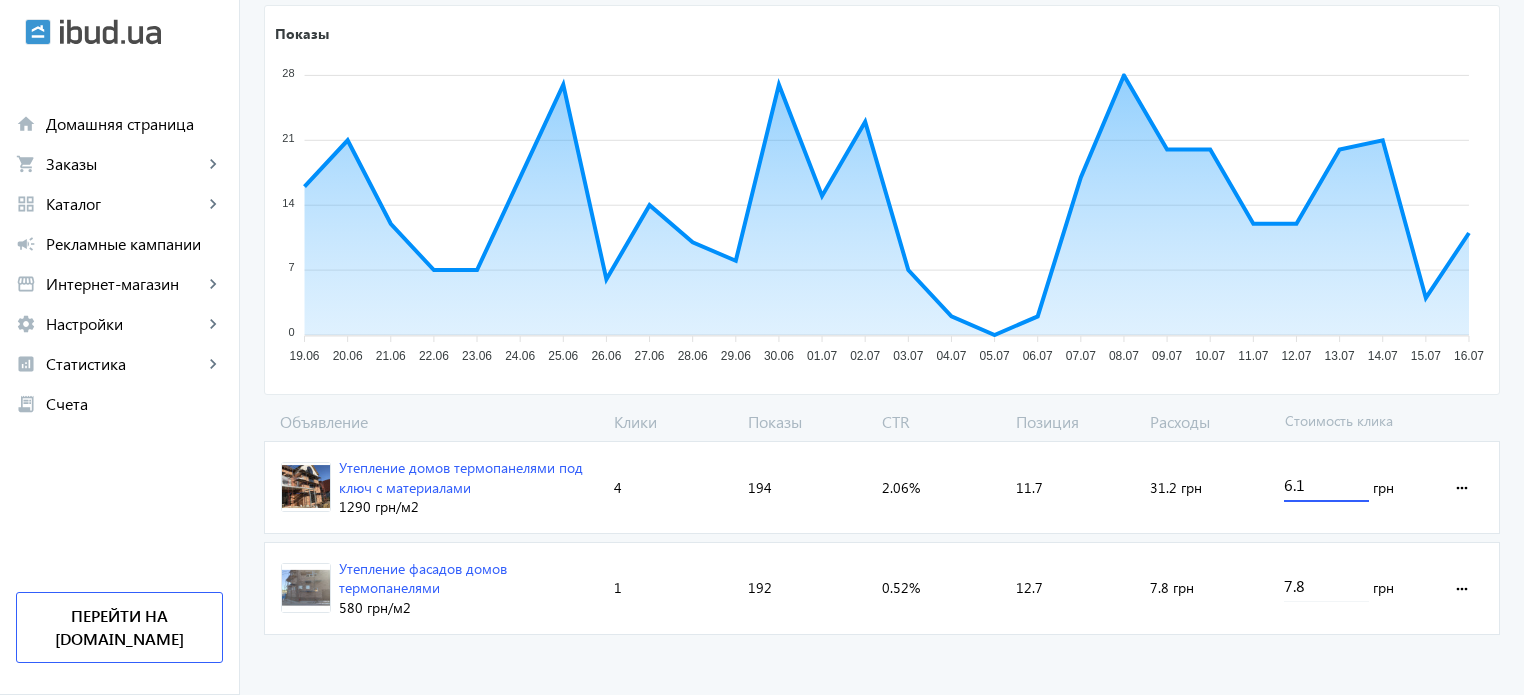 click on "6.1" at bounding box center [1326, 484] 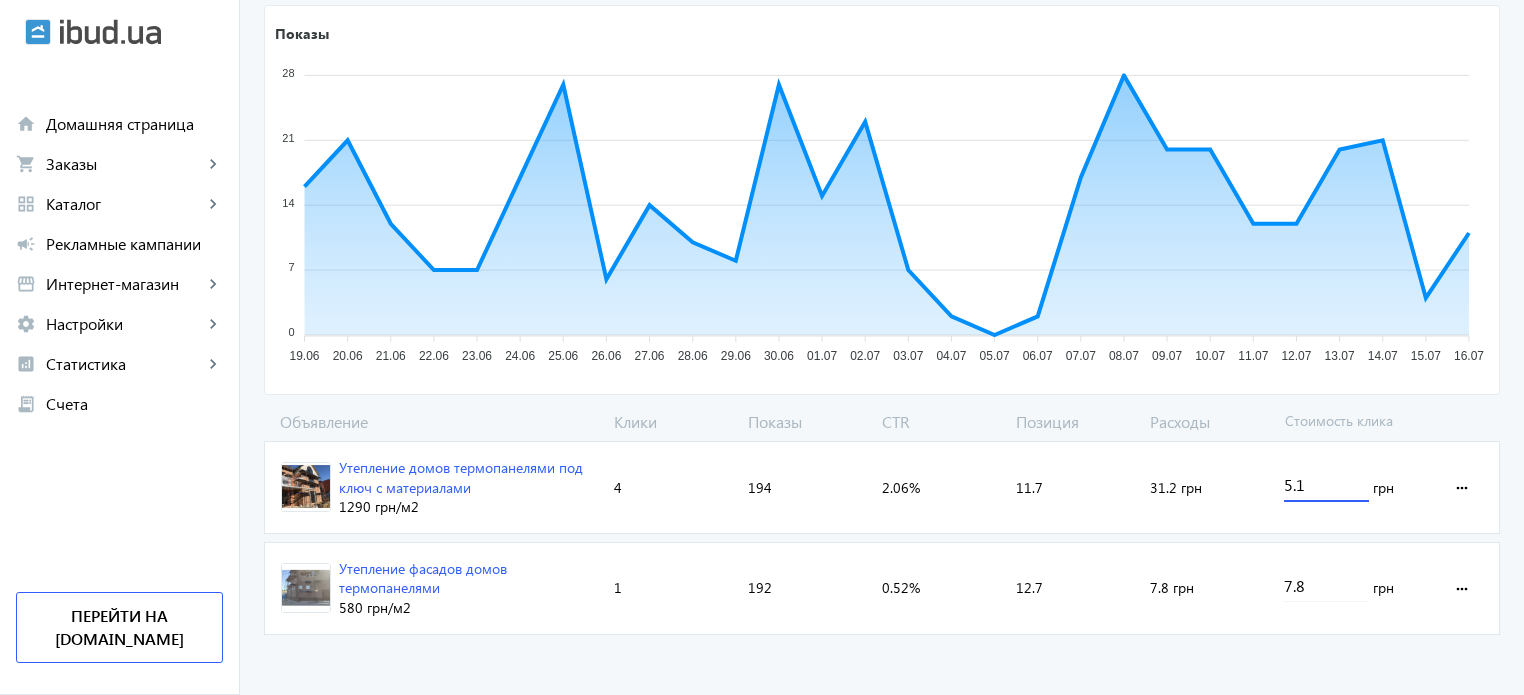 click on "5.1" at bounding box center (1326, 484) 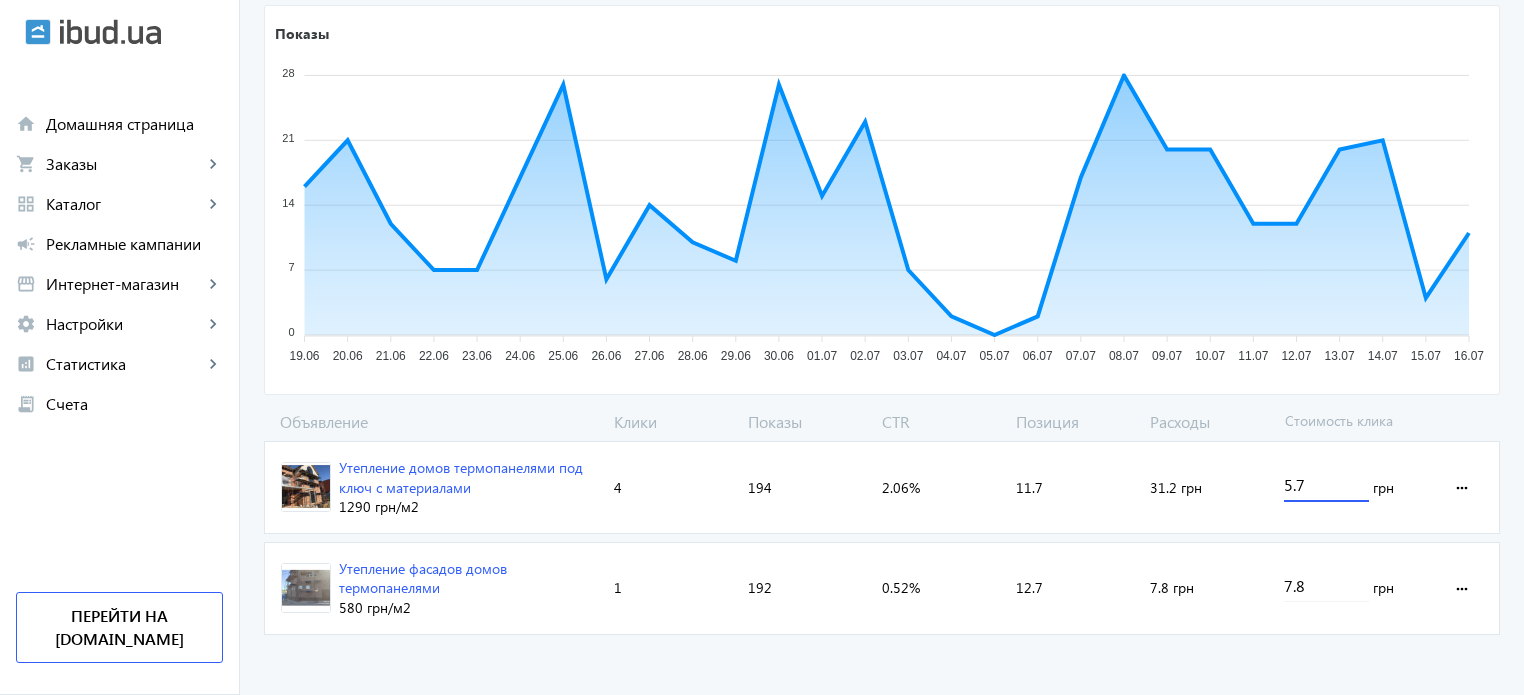 type on "5.7" 